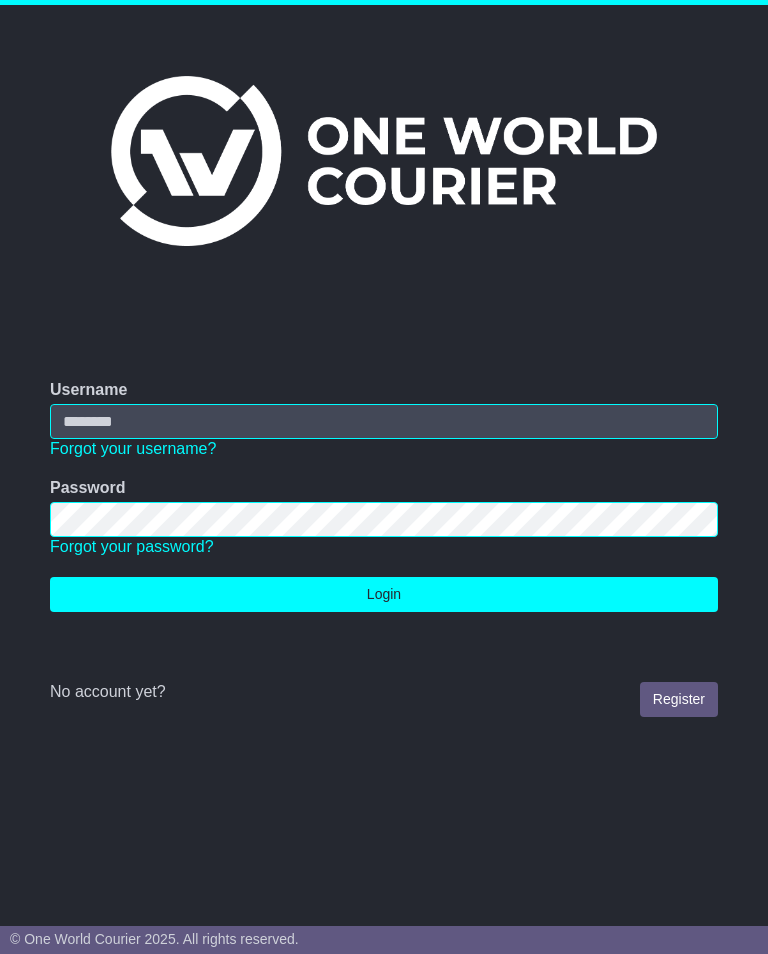 scroll, scrollTop: 0, scrollLeft: 0, axis: both 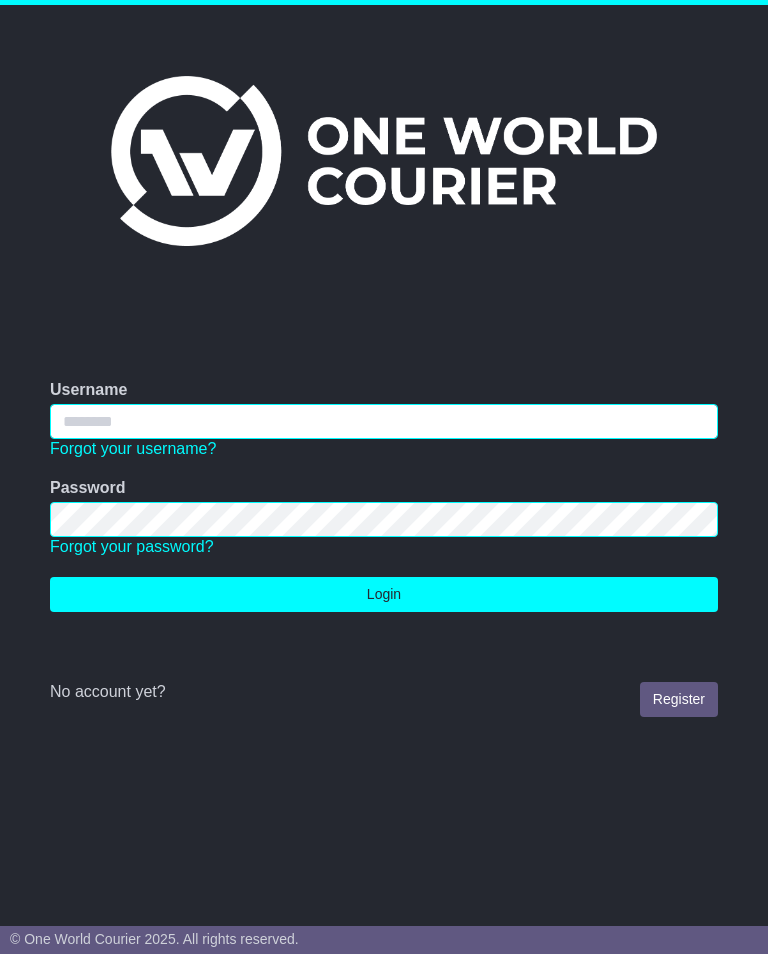 type on "**********" 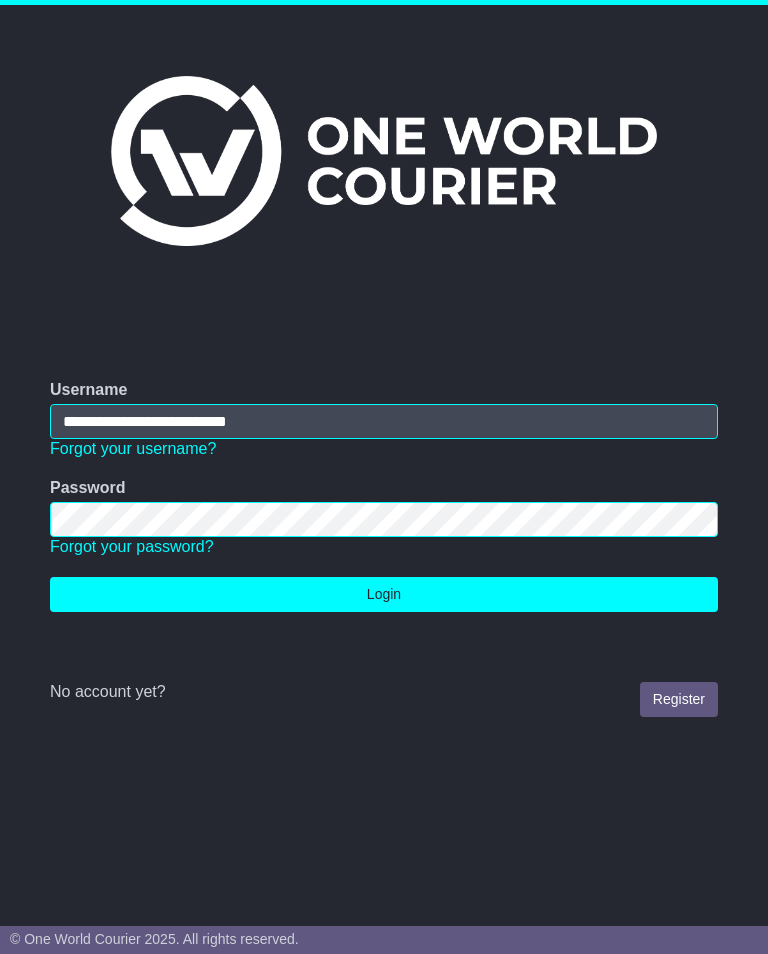 click on "Login" at bounding box center (384, 594) 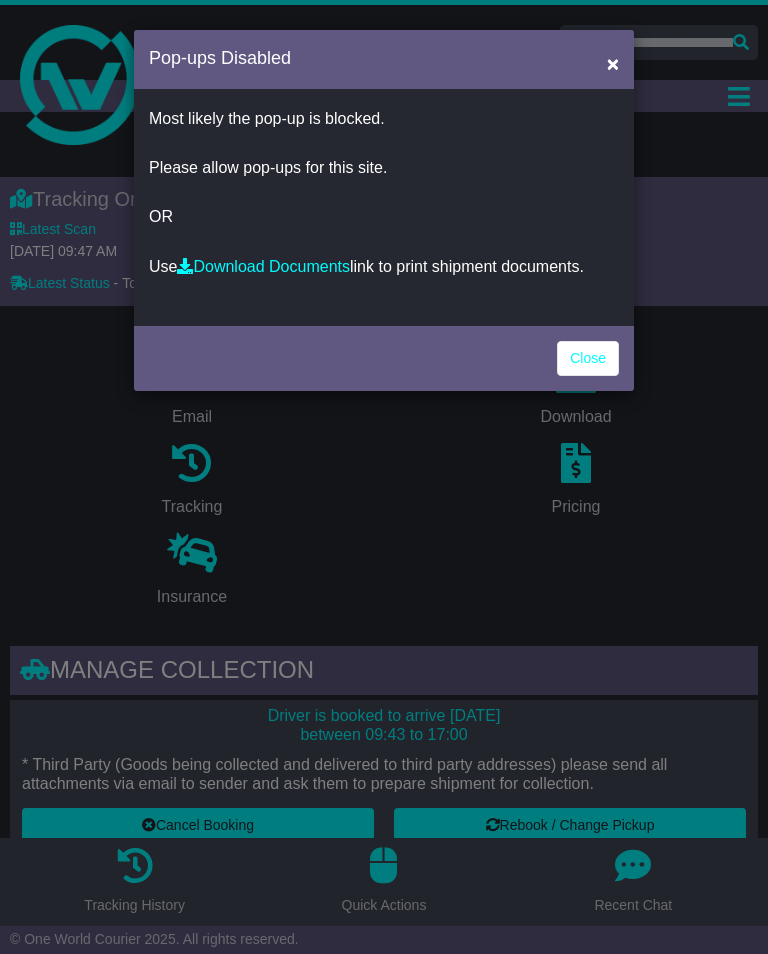 scroll, scrollTop: 0, scrollLeft: 0, axis: both 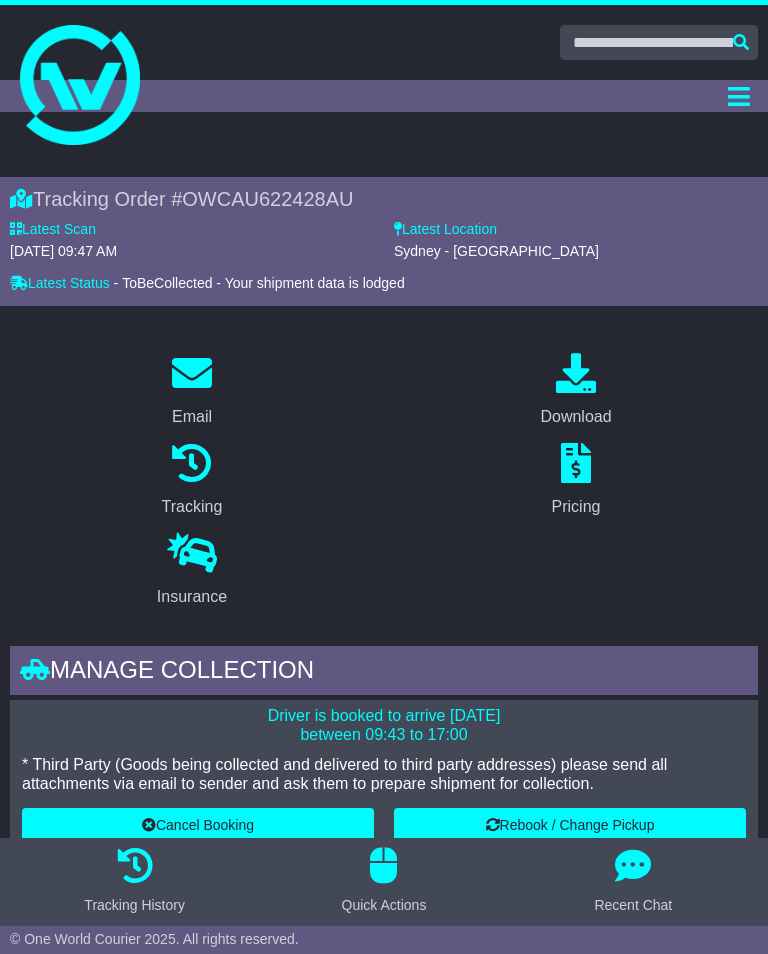 click at bounding box center (80, 85) 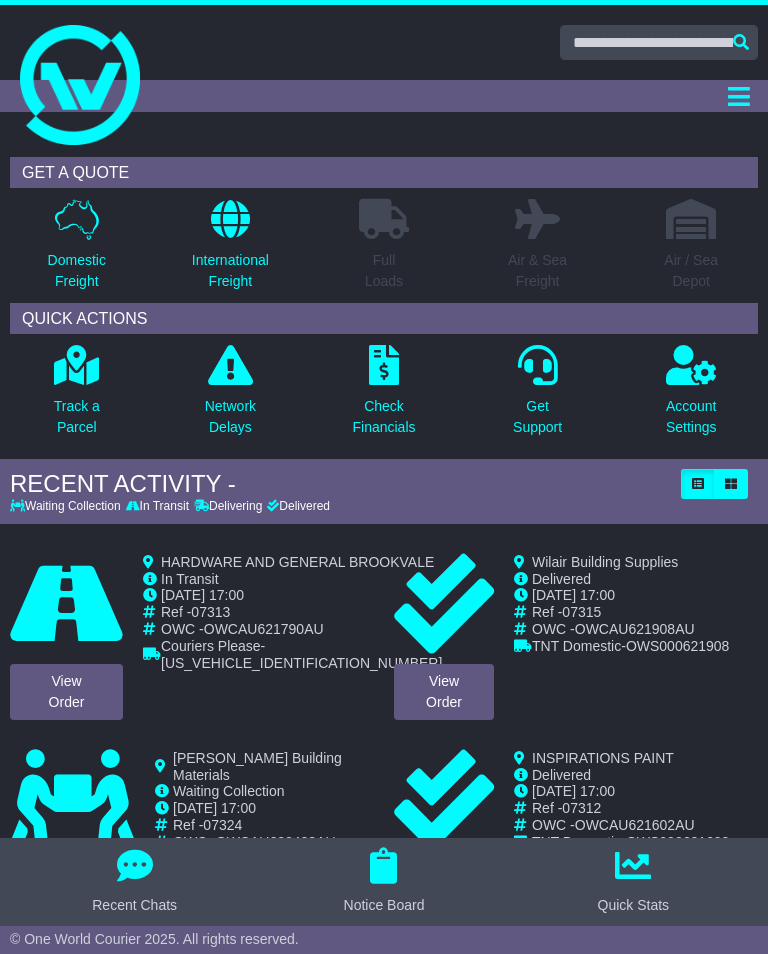 scroll, scrollTop: 0, scrollLeft: 0, axis: both 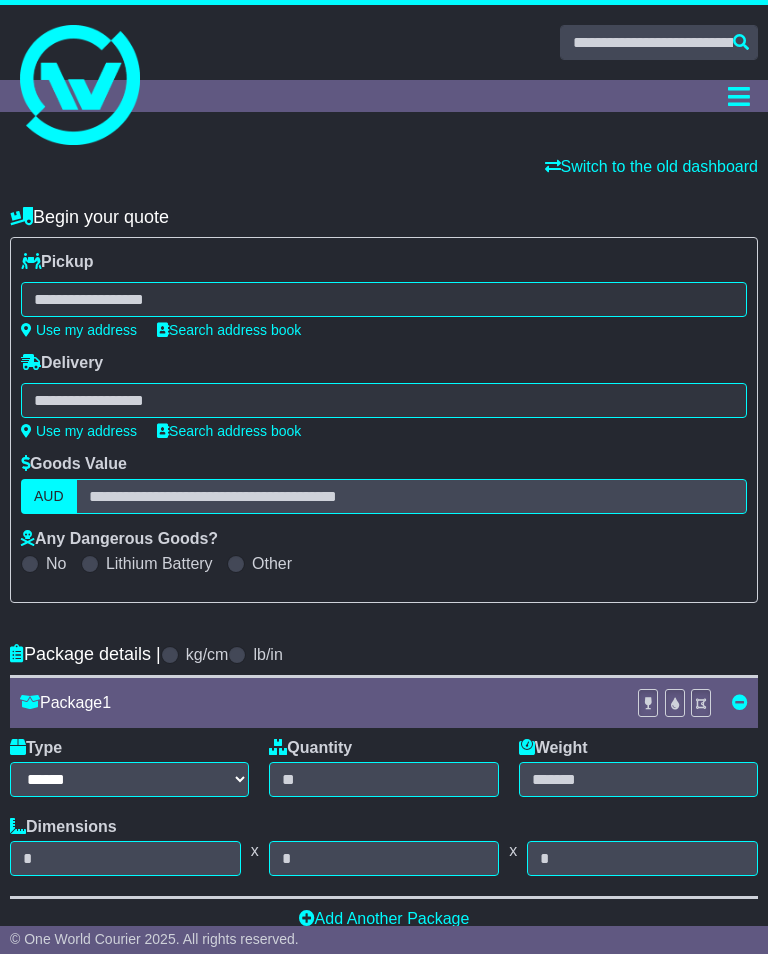 click at bounding box center (384, 299) 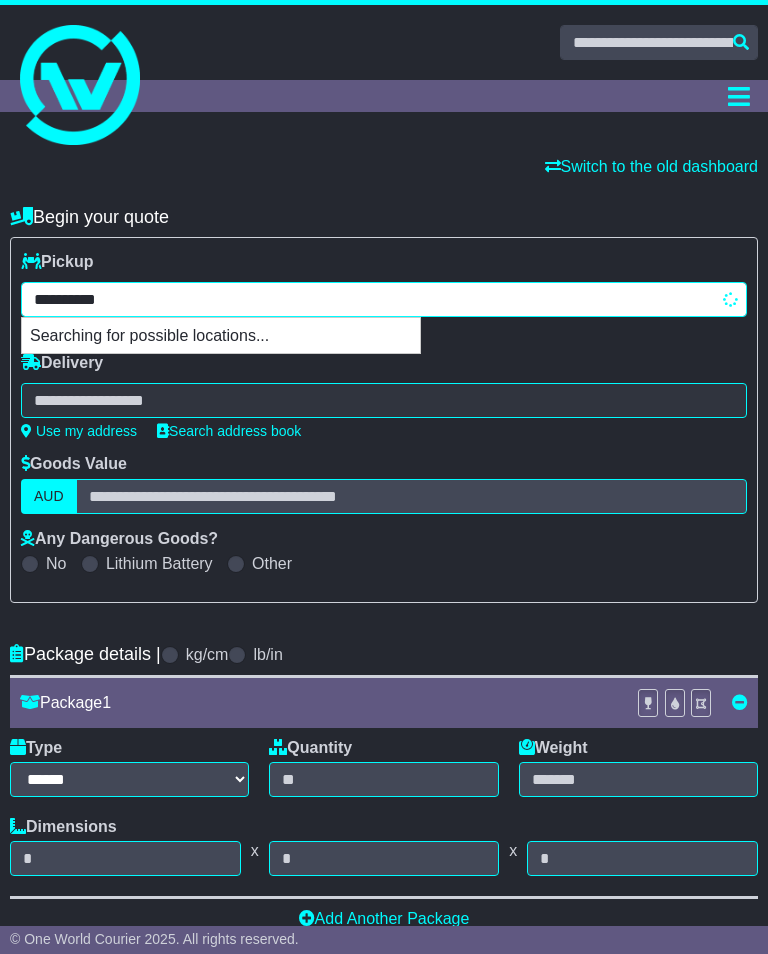 type on "**********" 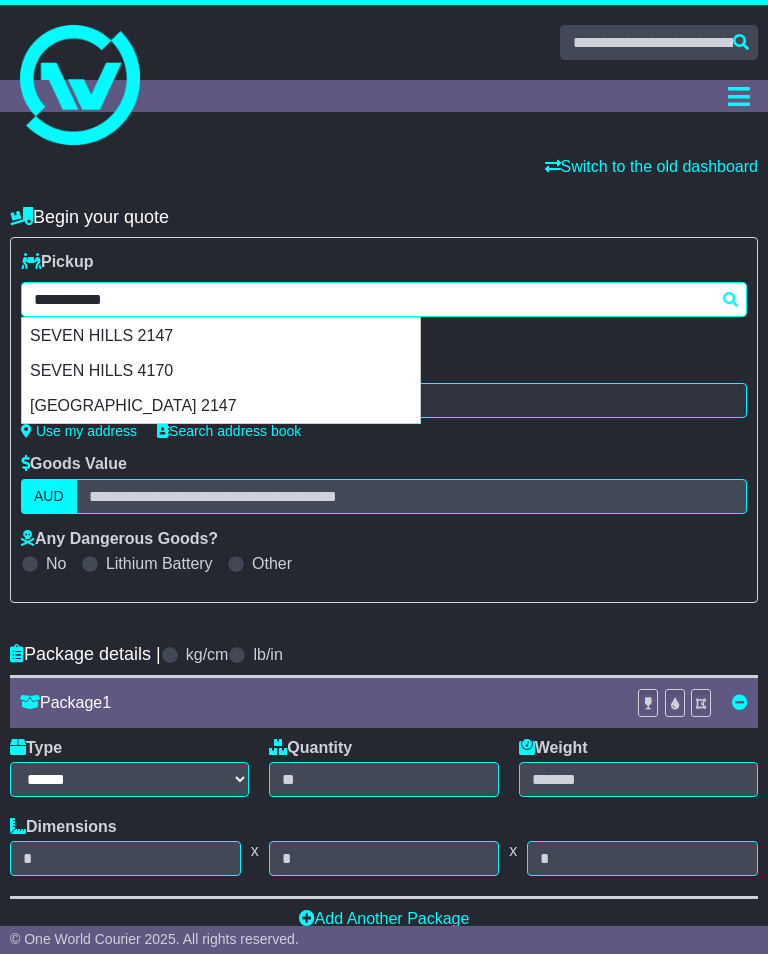 click on "SEVEN HILLS 2147" at bounding box center (221, 335) 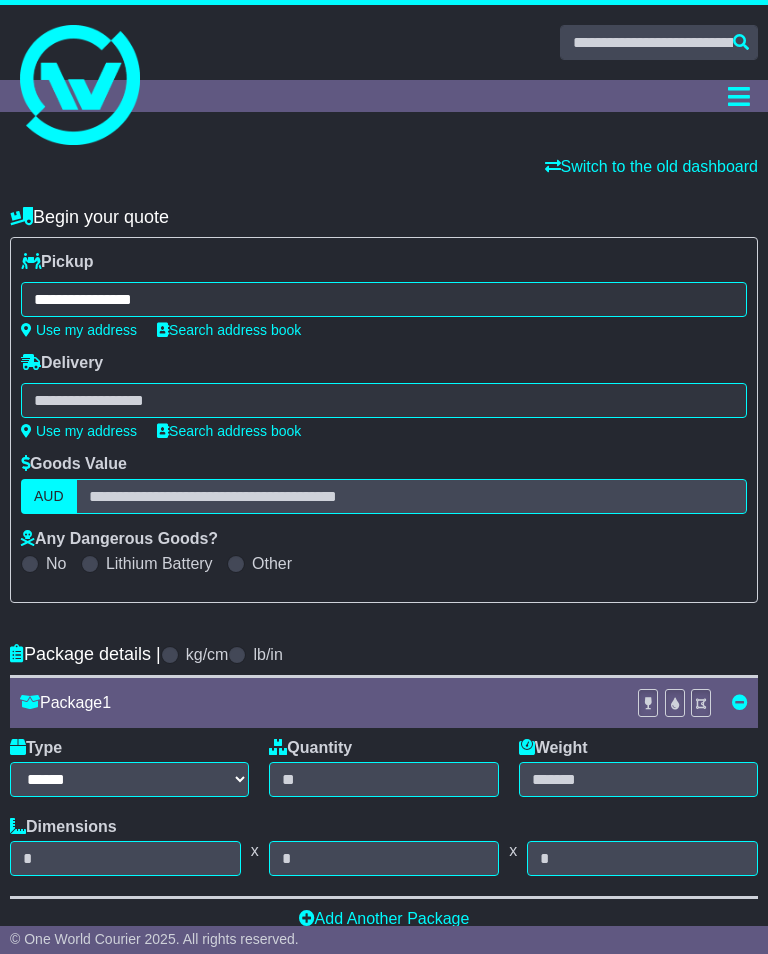 type on "**********" 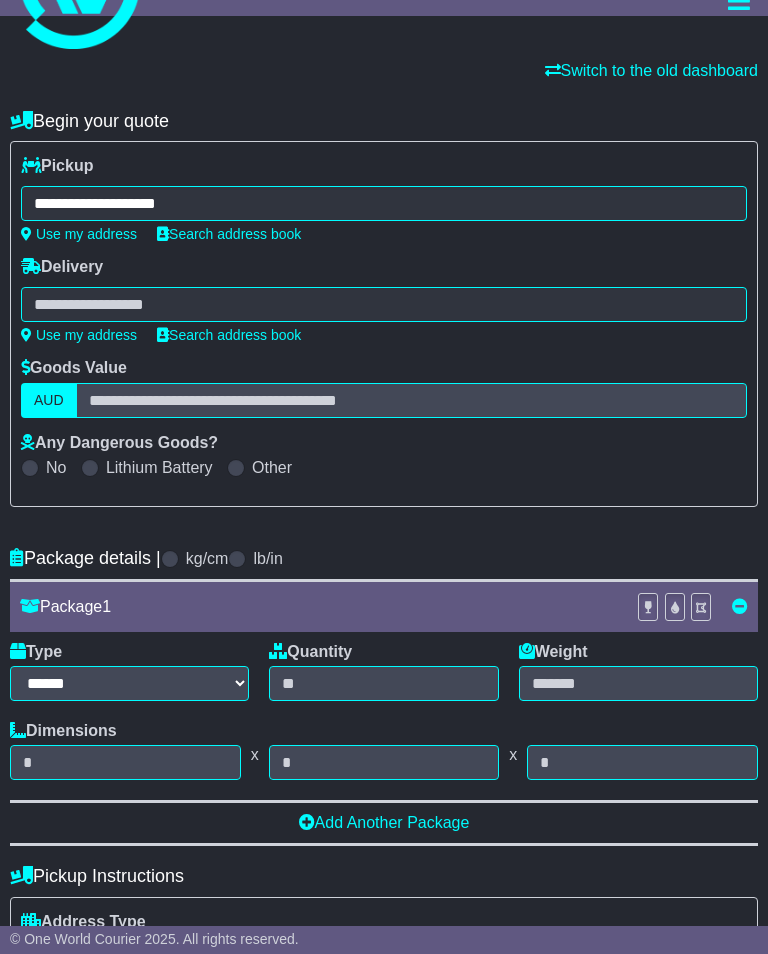 scroll, scrollTop: 95, scrollLeft: 0, axis: vertical 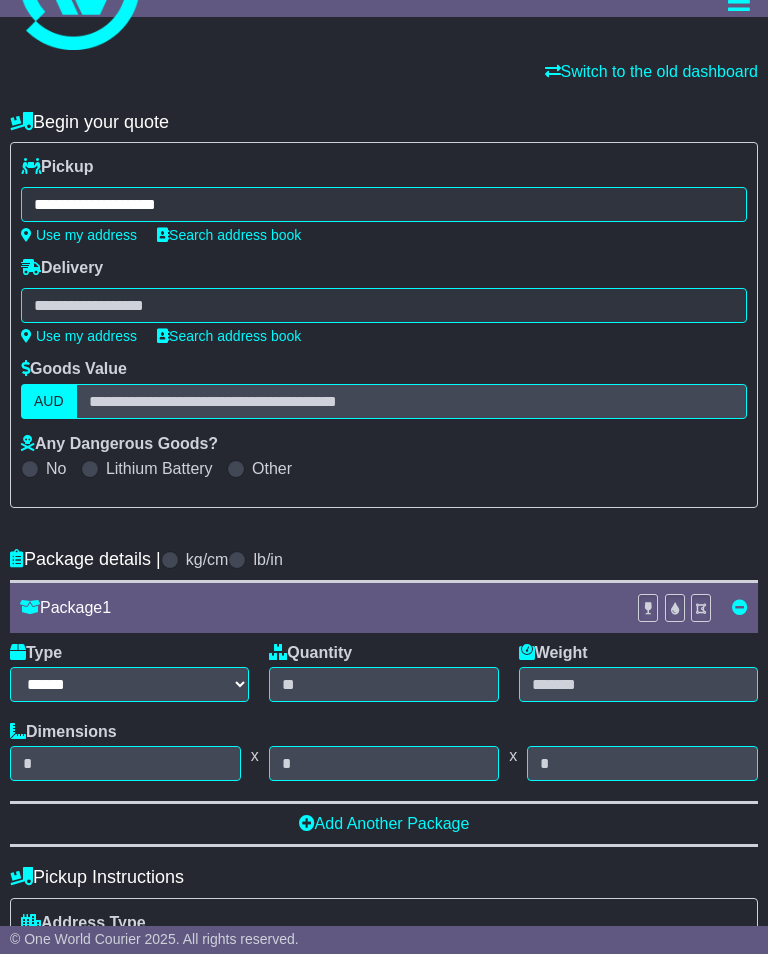 click at bounding box center (384, 305) 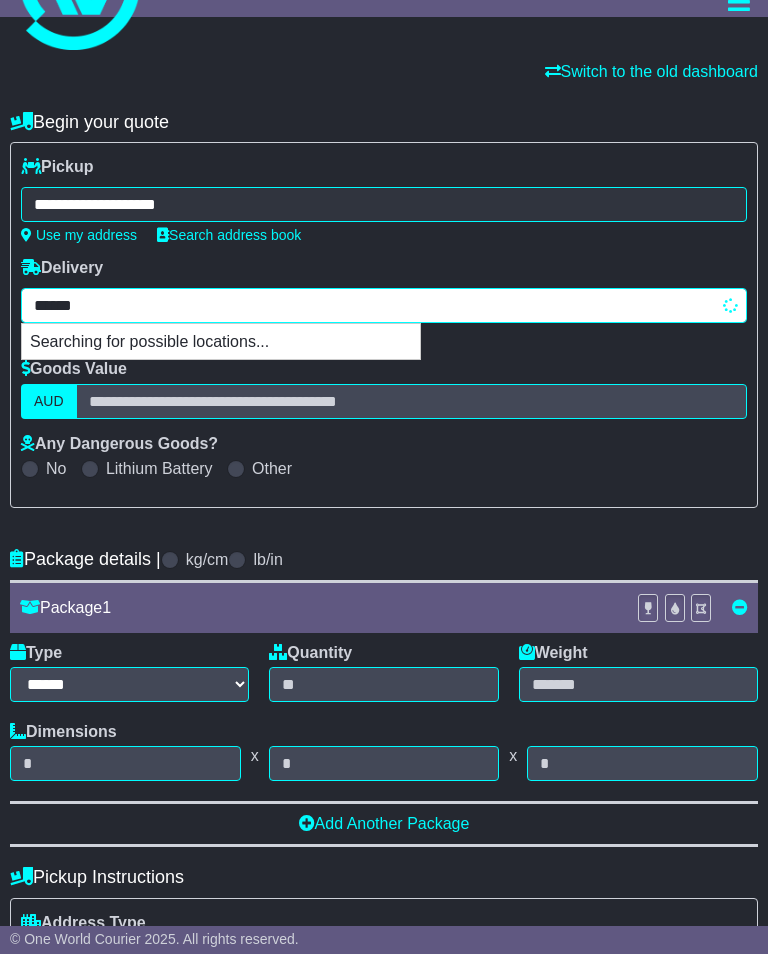 type on "*******" 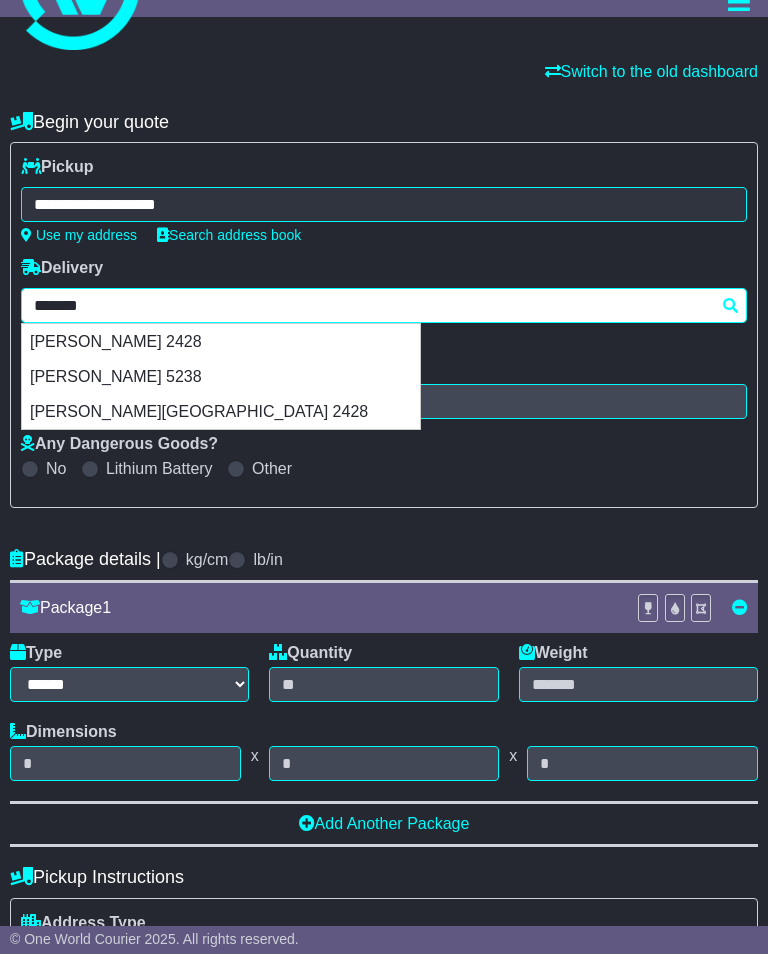 click on "FORSTER 2428" at bounding box center (221, 341) 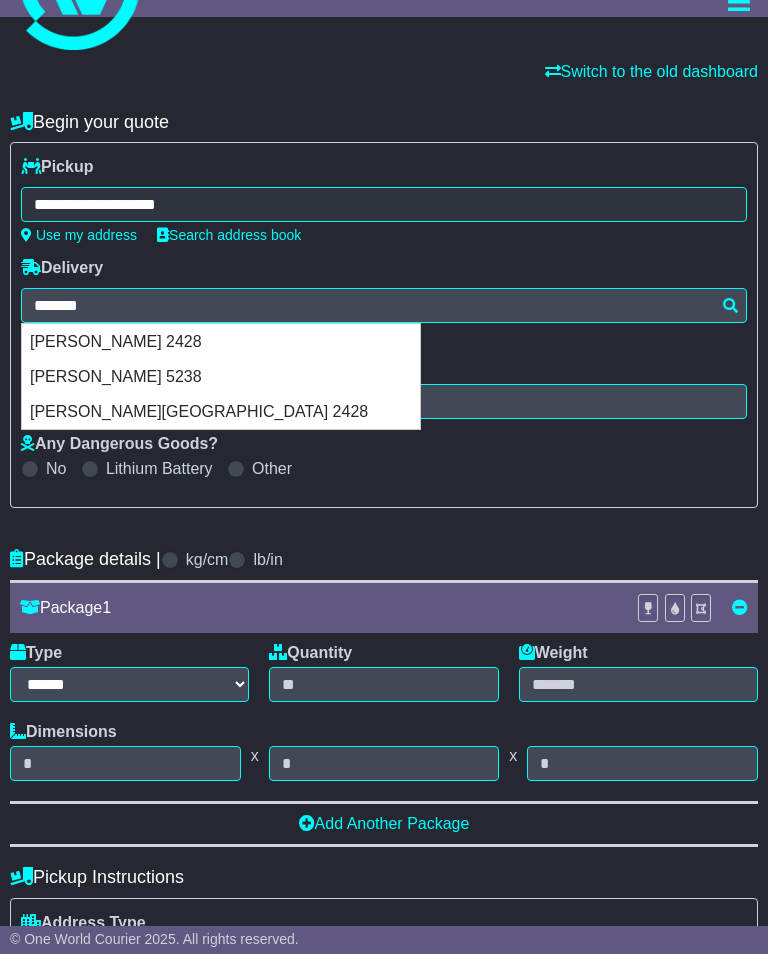 type on "**********" 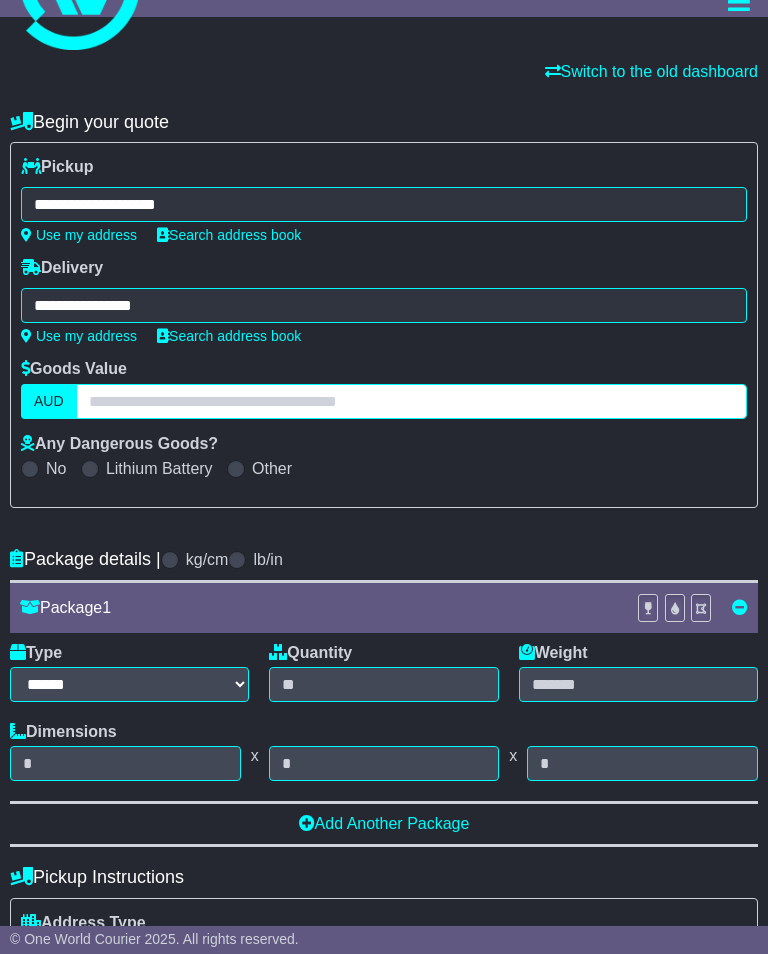 click at bounding box center [411, 401] 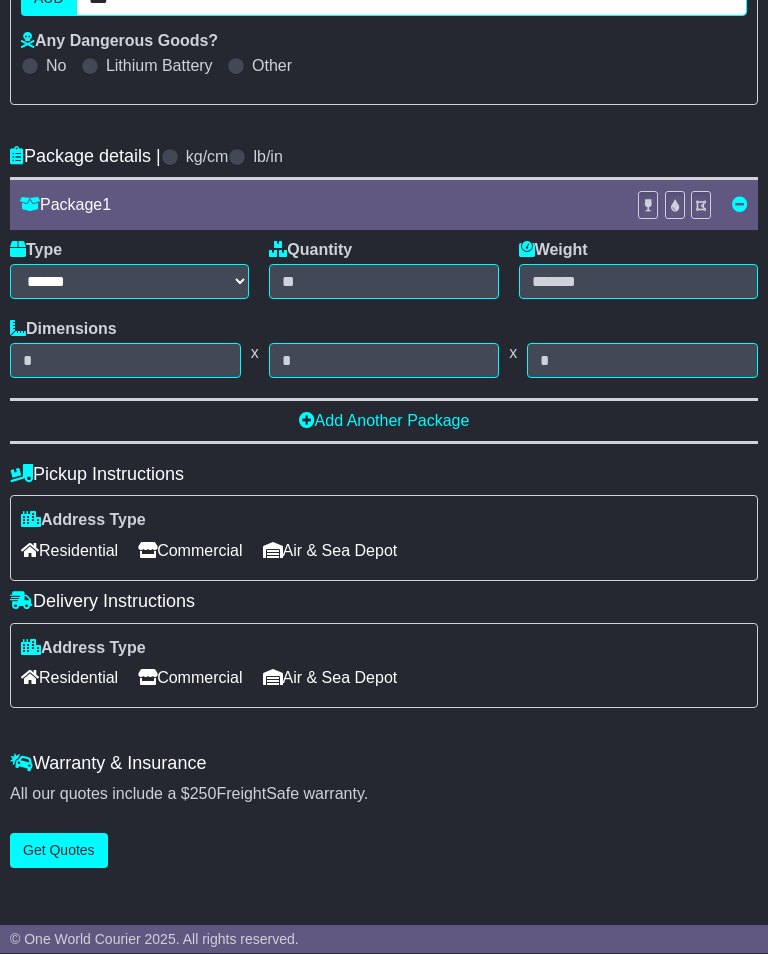 scroll, scrollTop: 501, scrollLeft: 0, axis: vertical 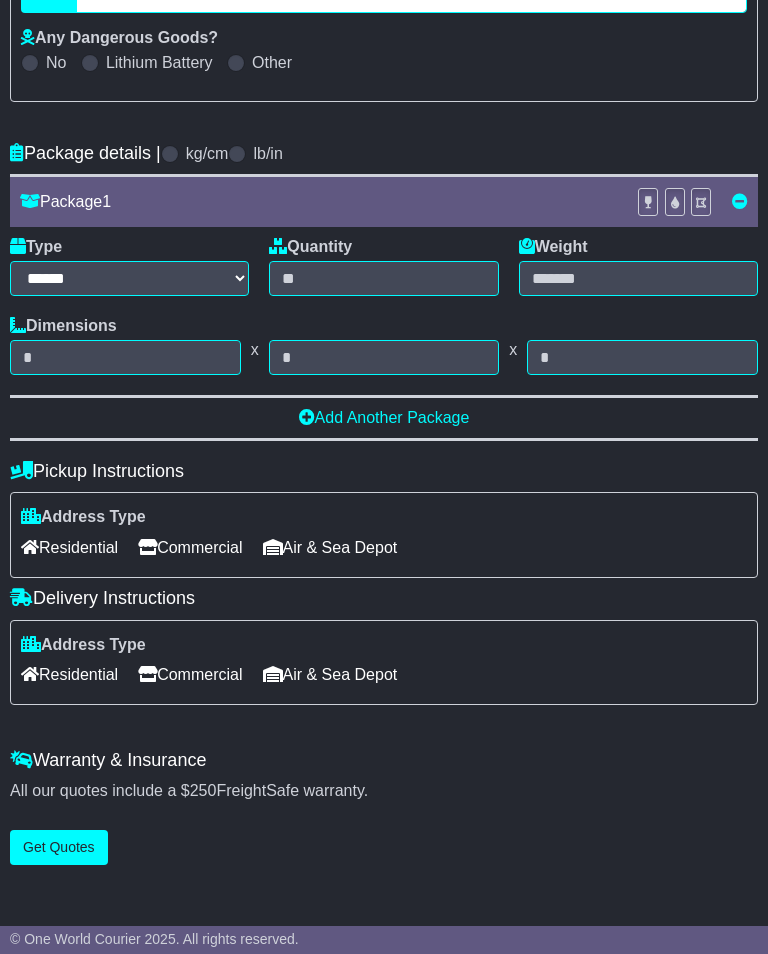 type on "***" 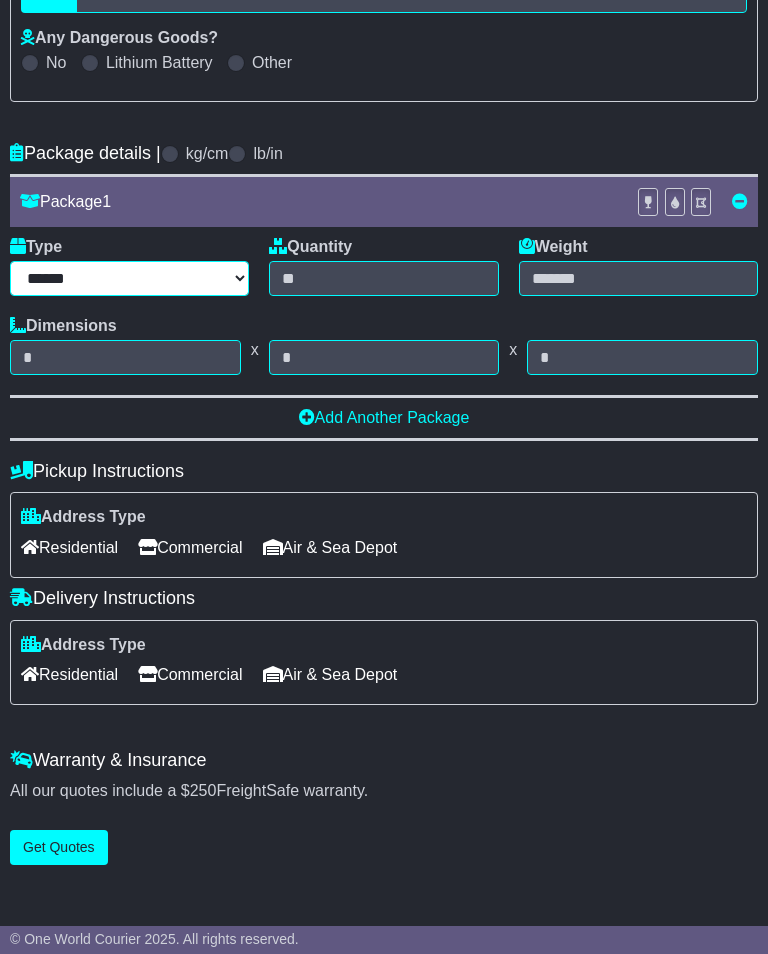 click on "****** ****** *** ******** ***** **** **** ****** *** *******" at bounding box center [129, 278] 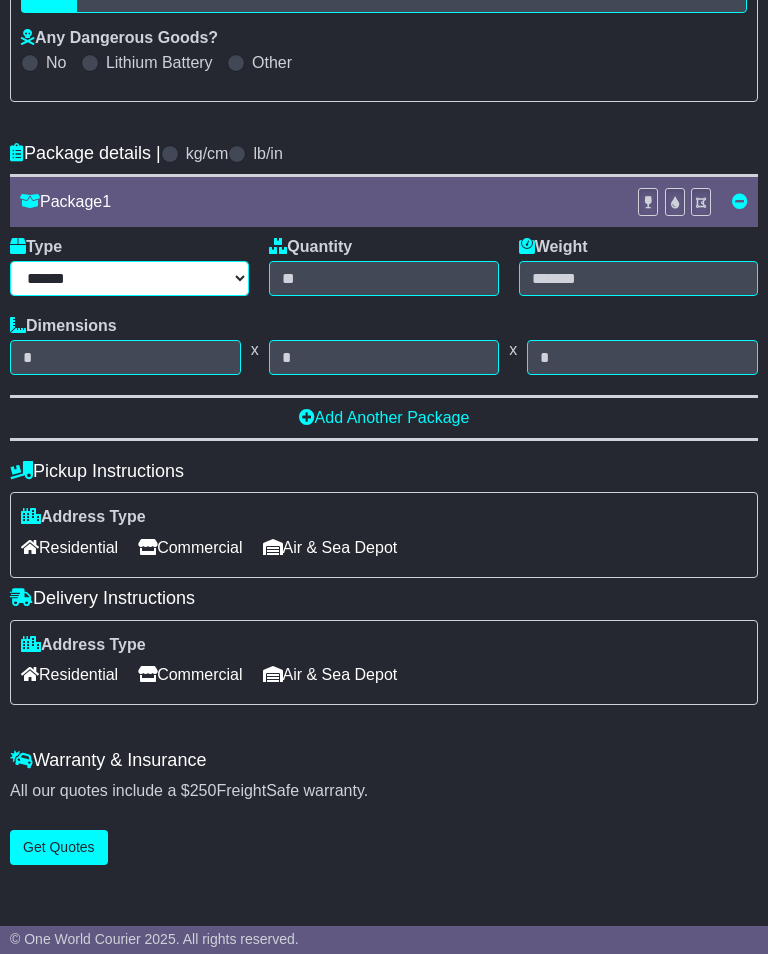 select on "*****" 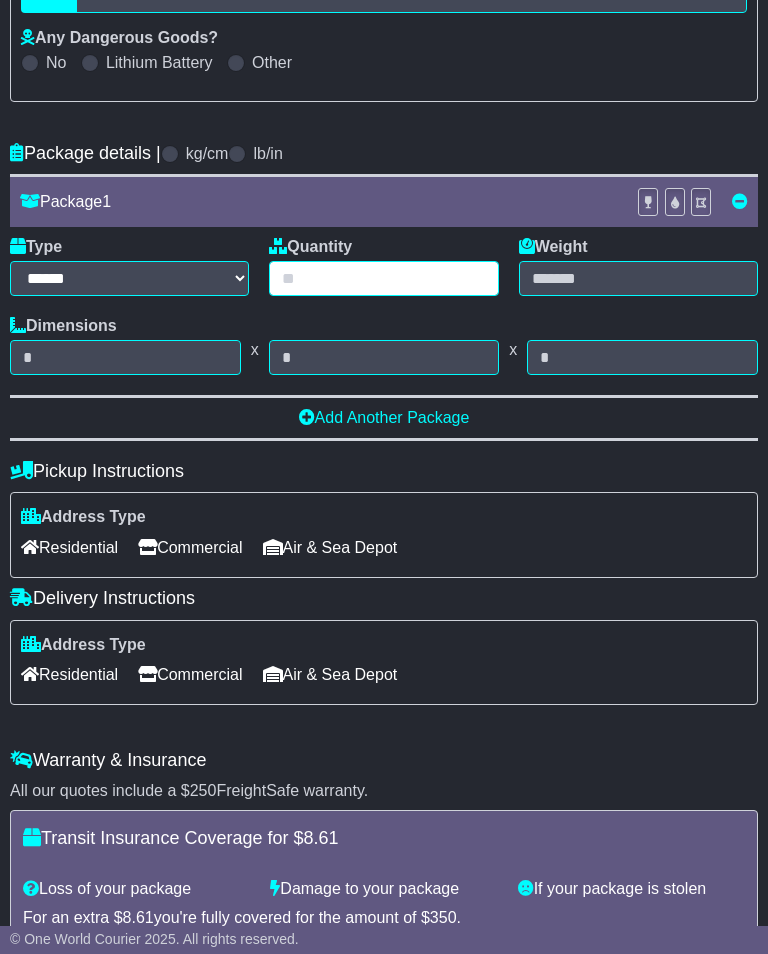 click at bounding box center [383, 278] 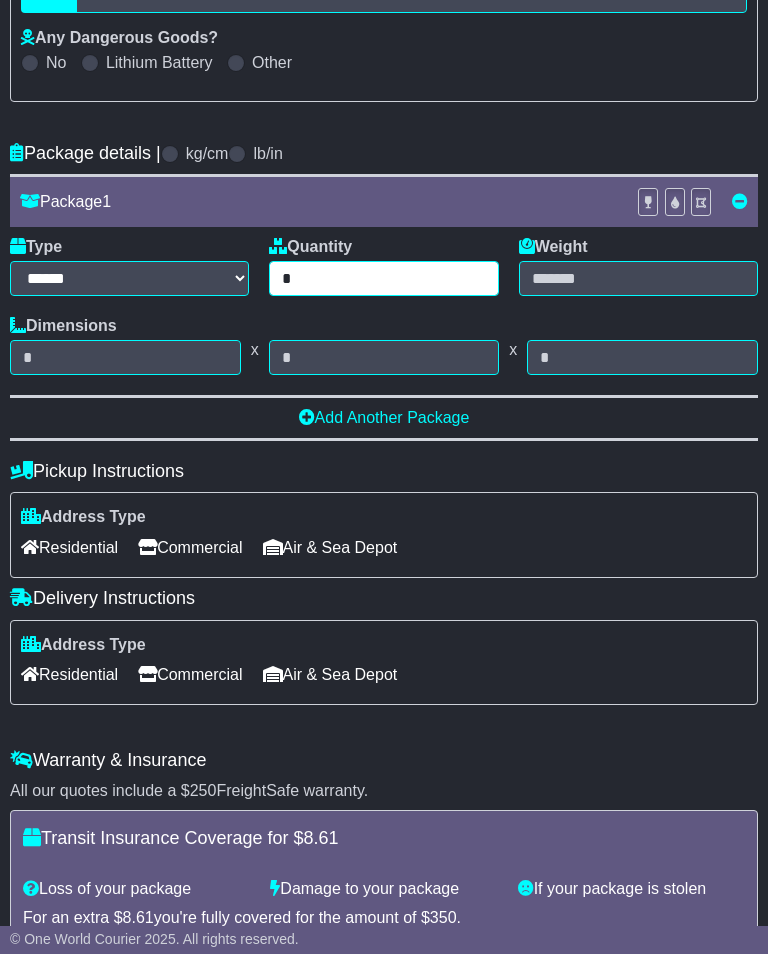 type on "*" 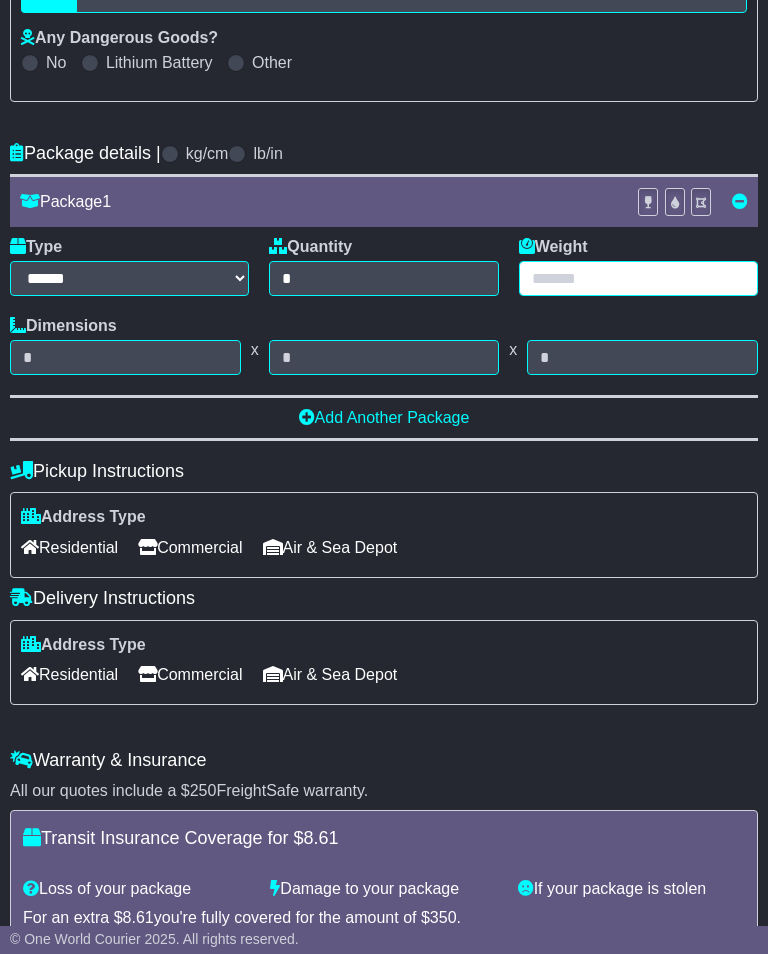 click at bounding box center (638, 278) 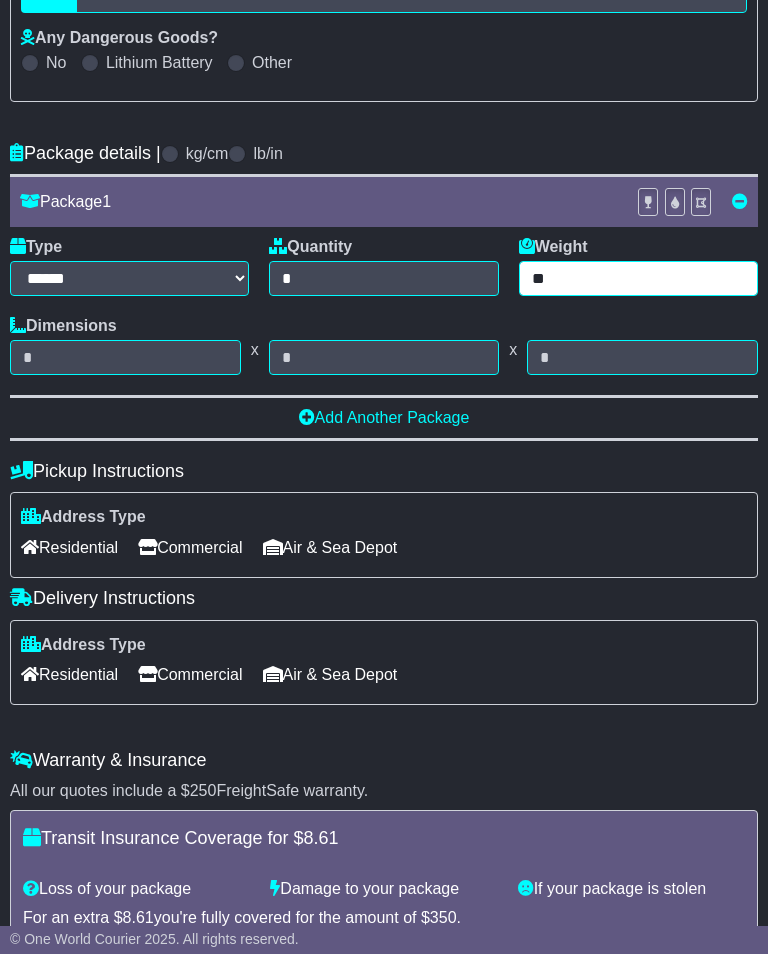 type on "**" 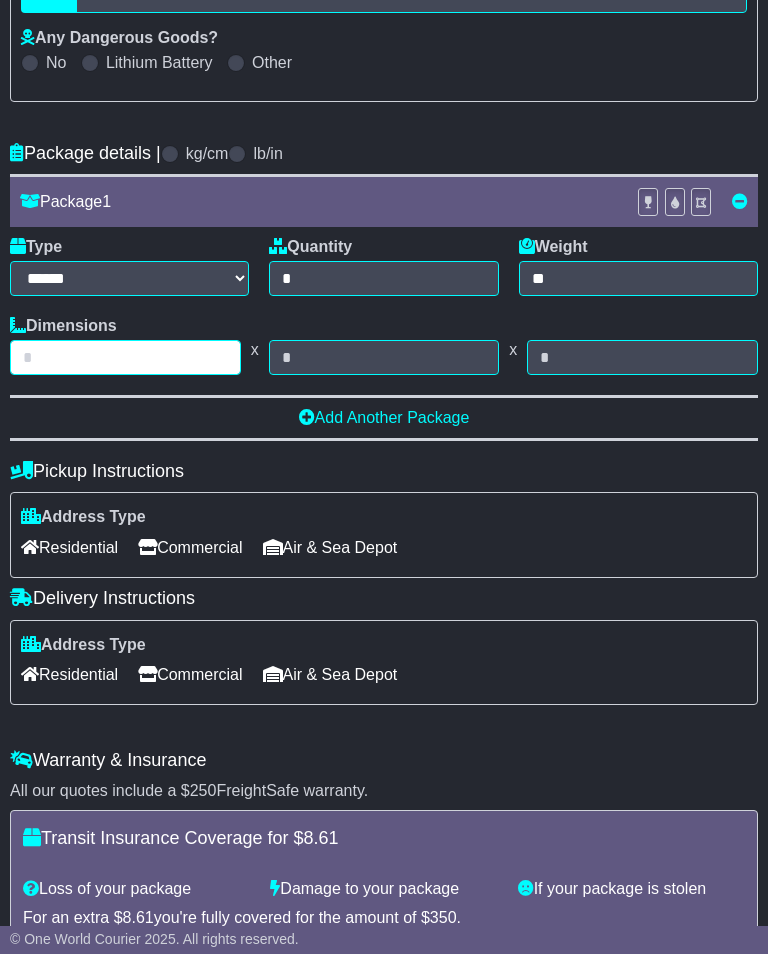 click at bounding box center (125, 357) 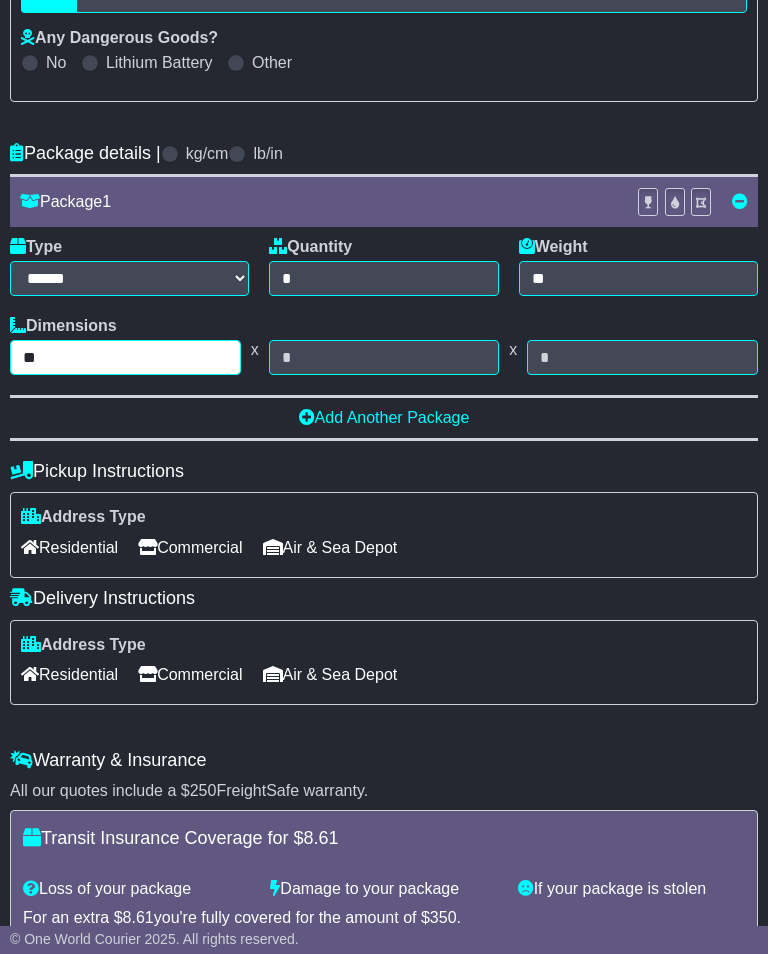 type on "**" 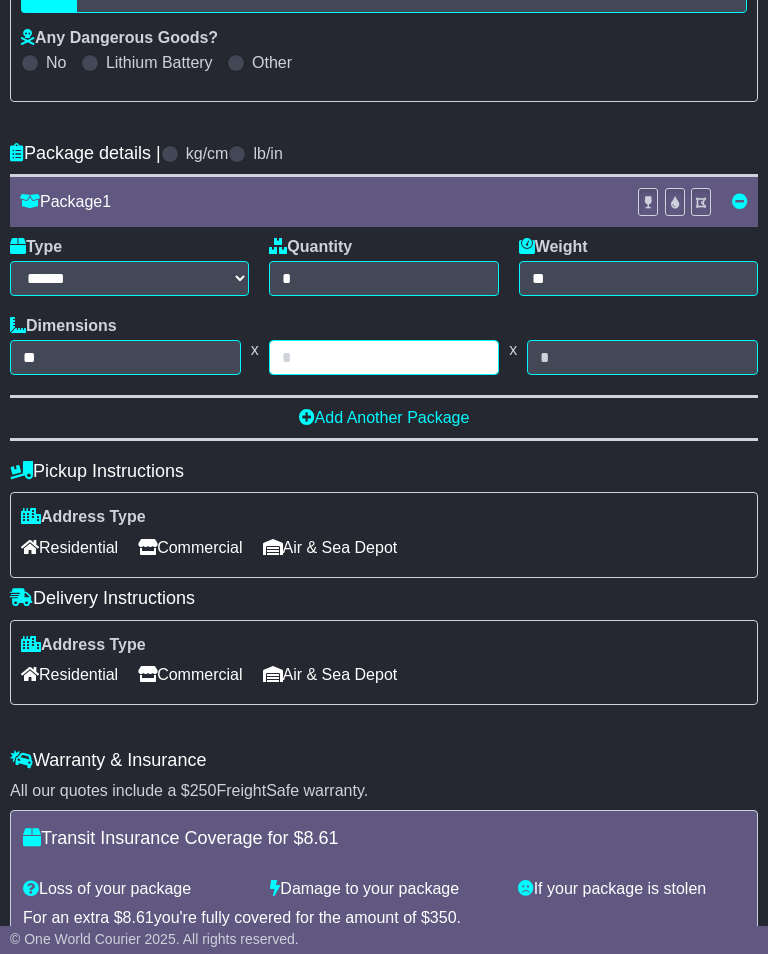 click at bounding box center (384, 357) 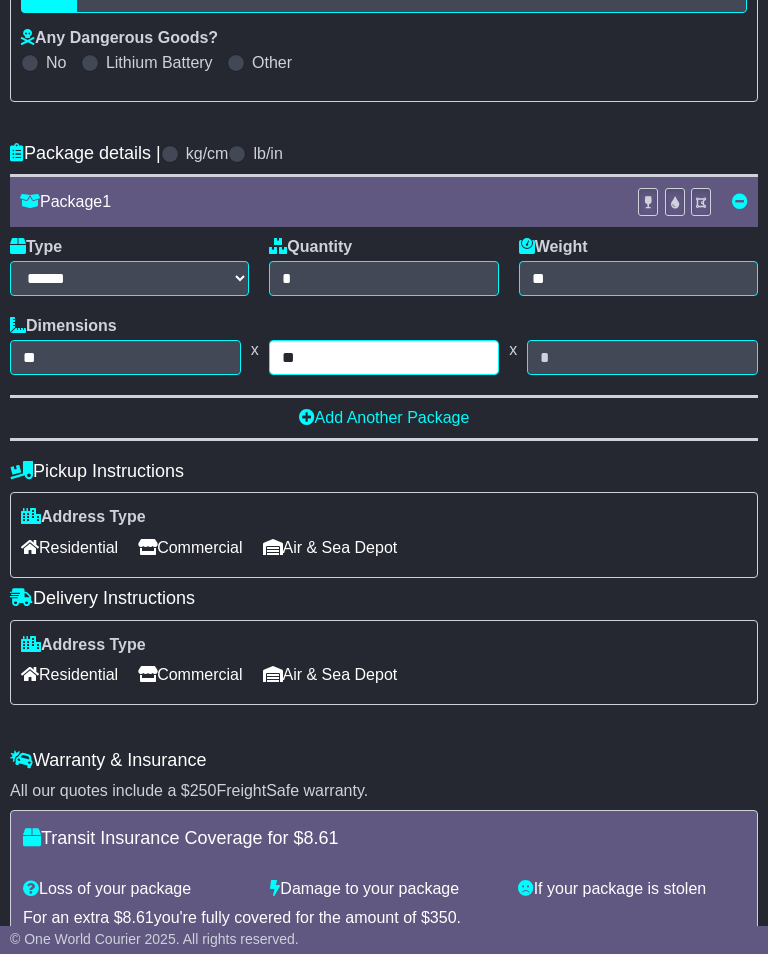 type on "**" 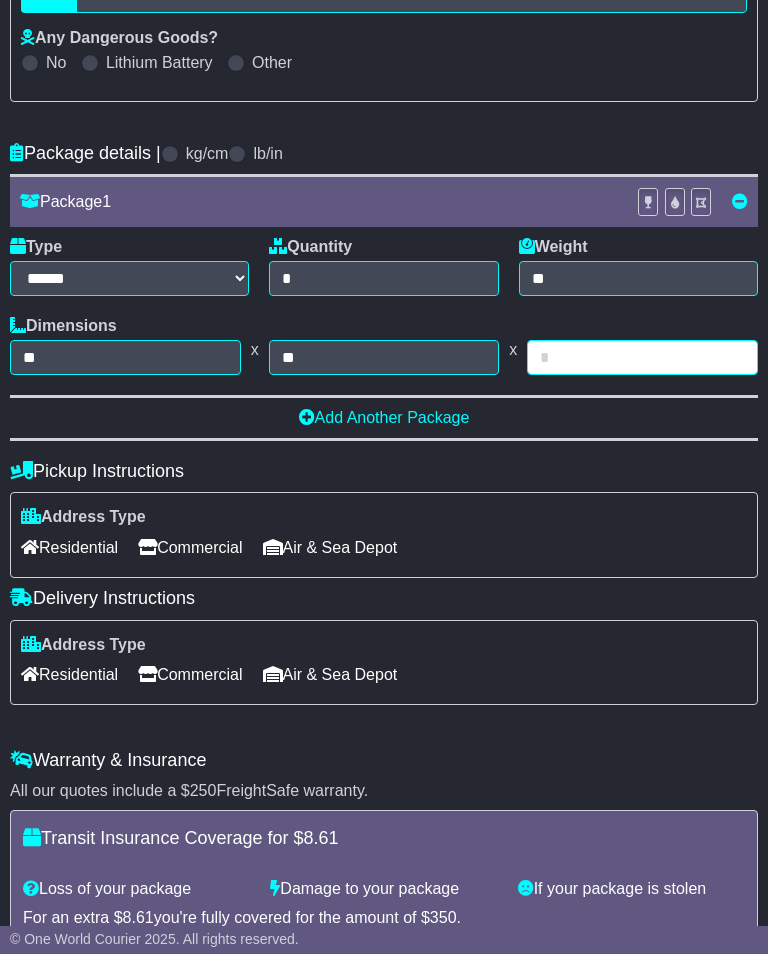 click at bounding box center [642, 357] 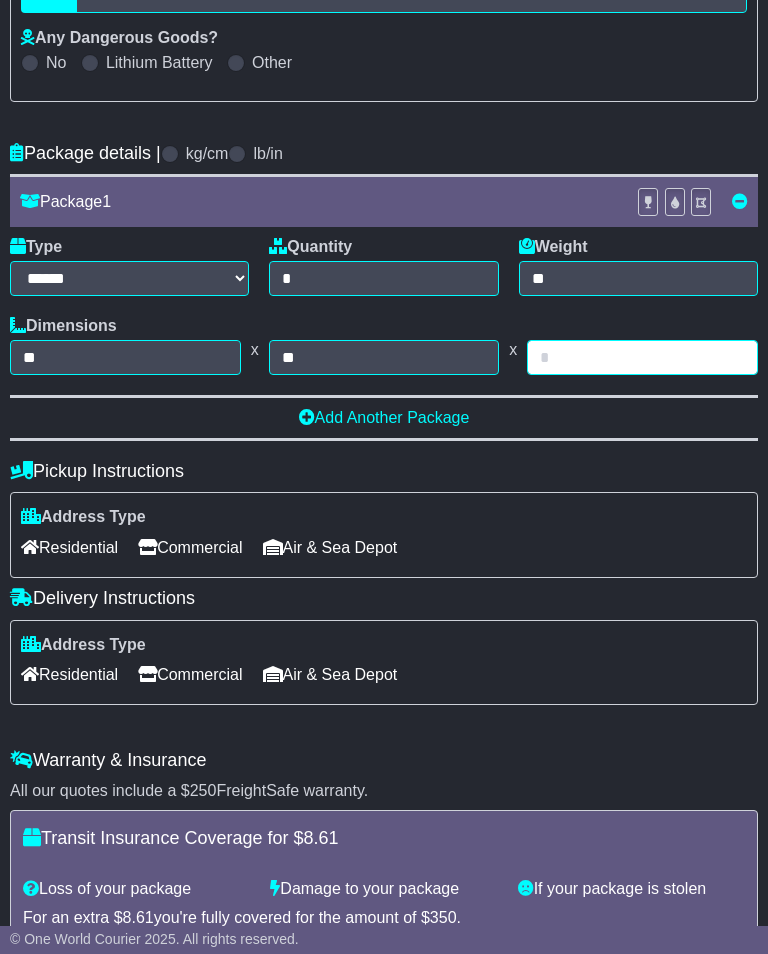 type on "*" 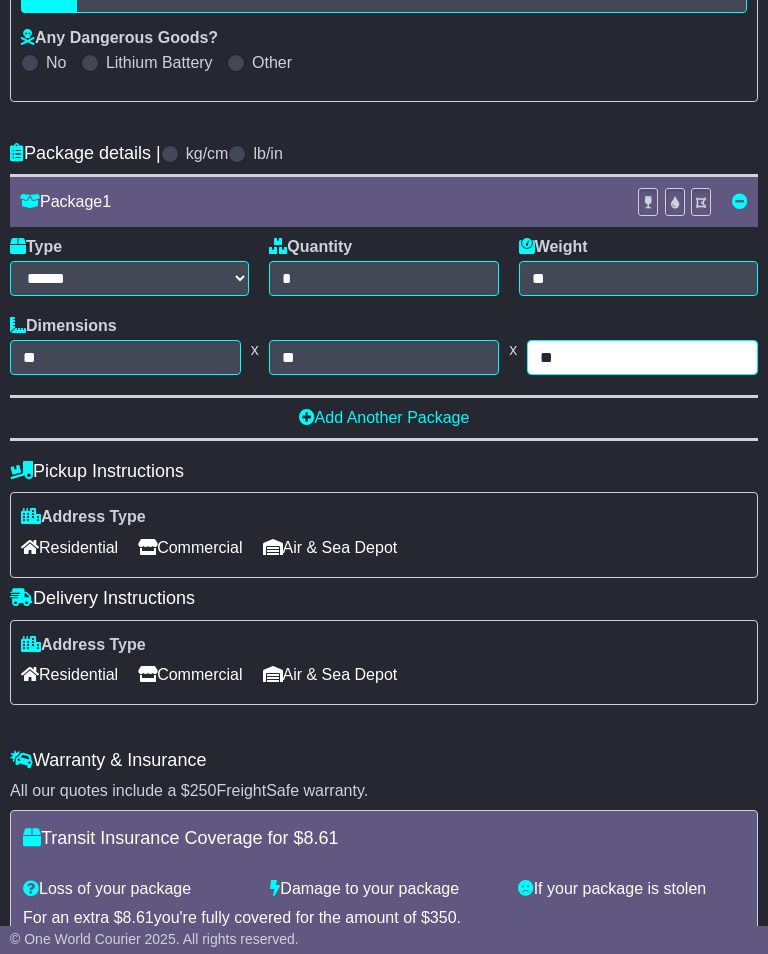 type on "**" 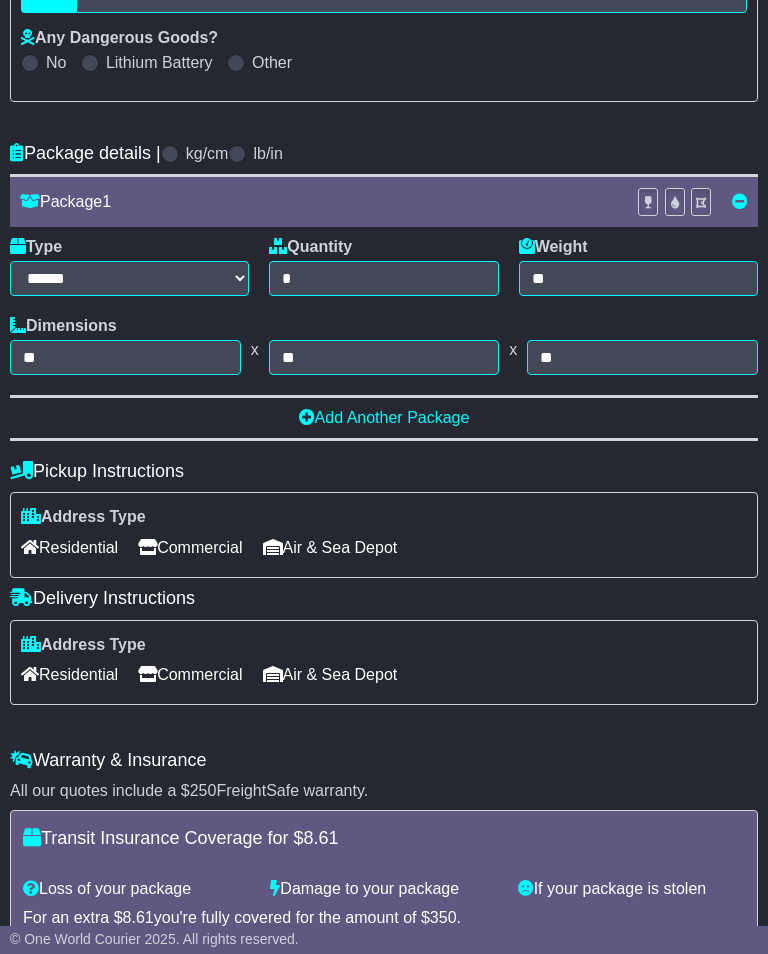 click on "Commercial" at bounding box center [190, 547] 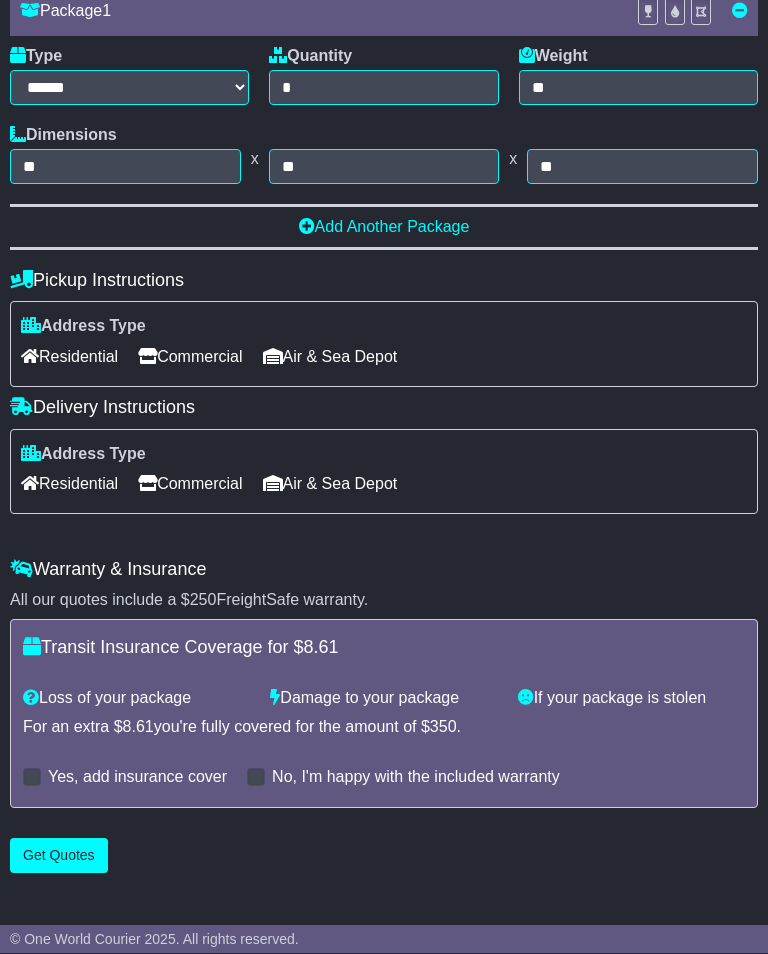 scroll, scrollTop: 714, scrollLeft: 0, axis: vertical 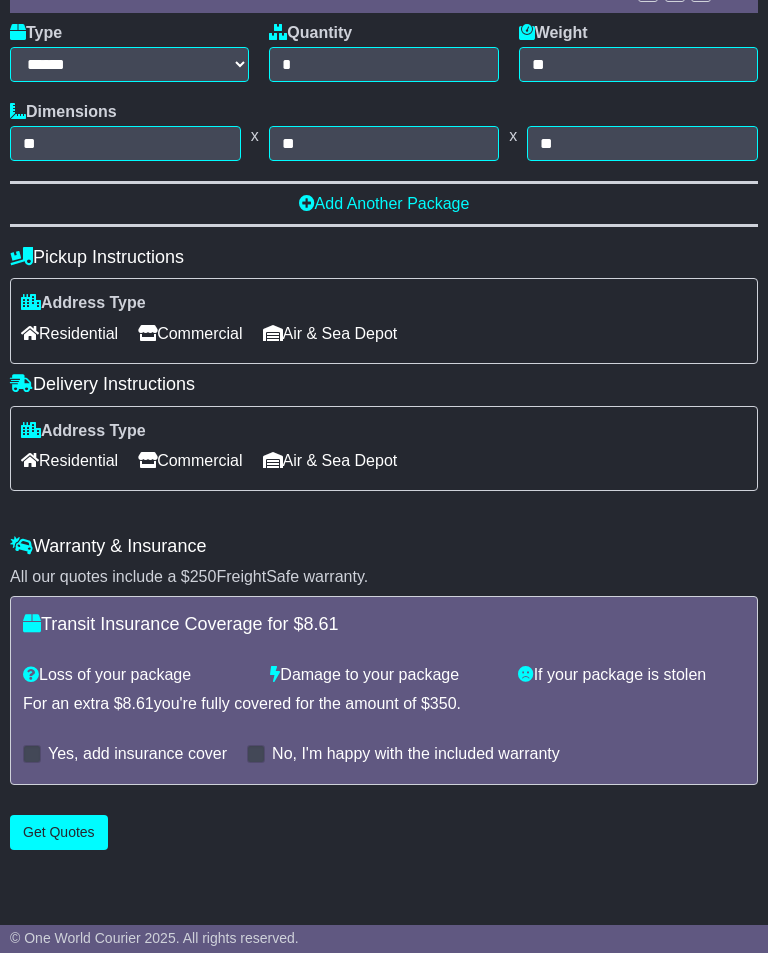 click on "Get Quotes" at bounding box center [59, 833] 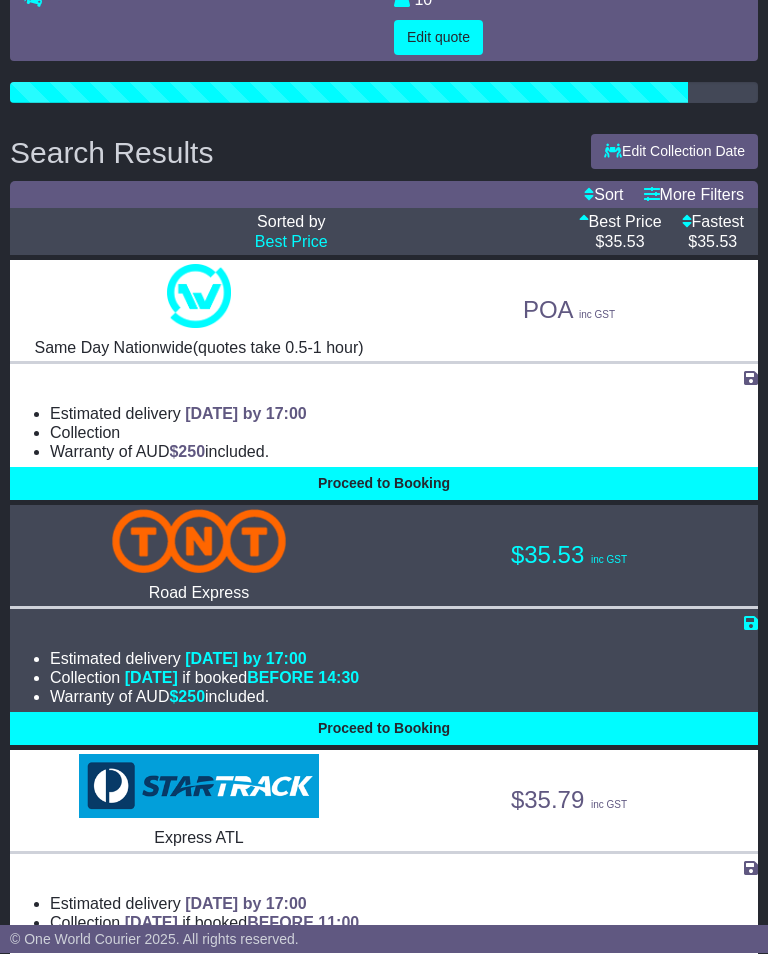 scroll, scrollTop: 232, scrollLeft: 0, axis: vertical 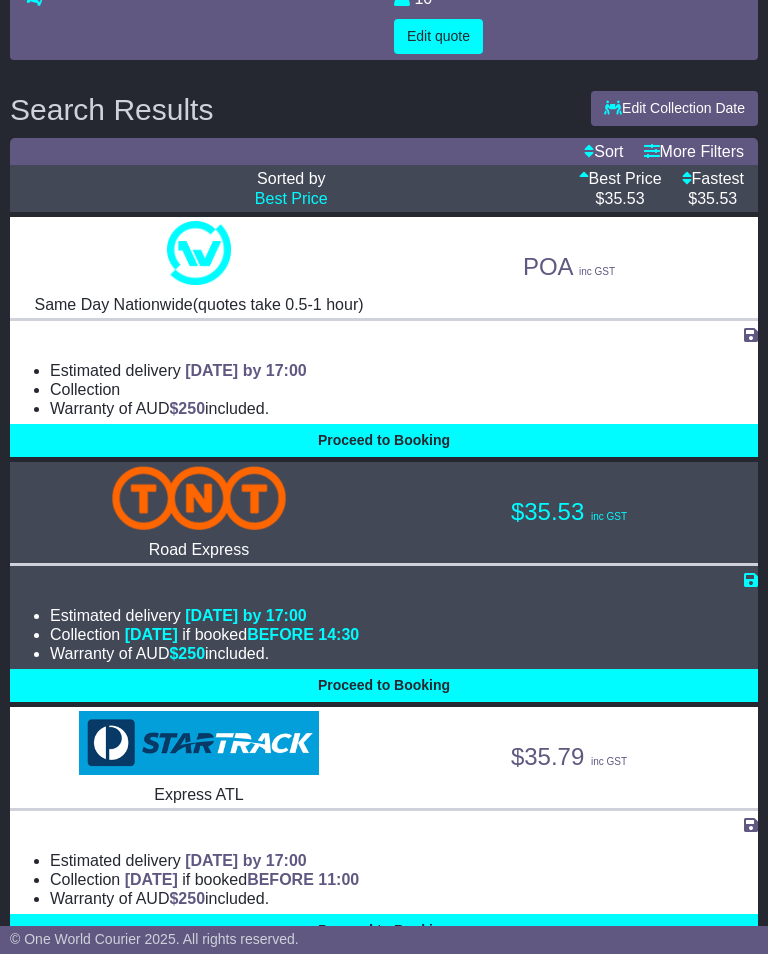 click on "Proceed to Booking" at bounding box center [384, 685] 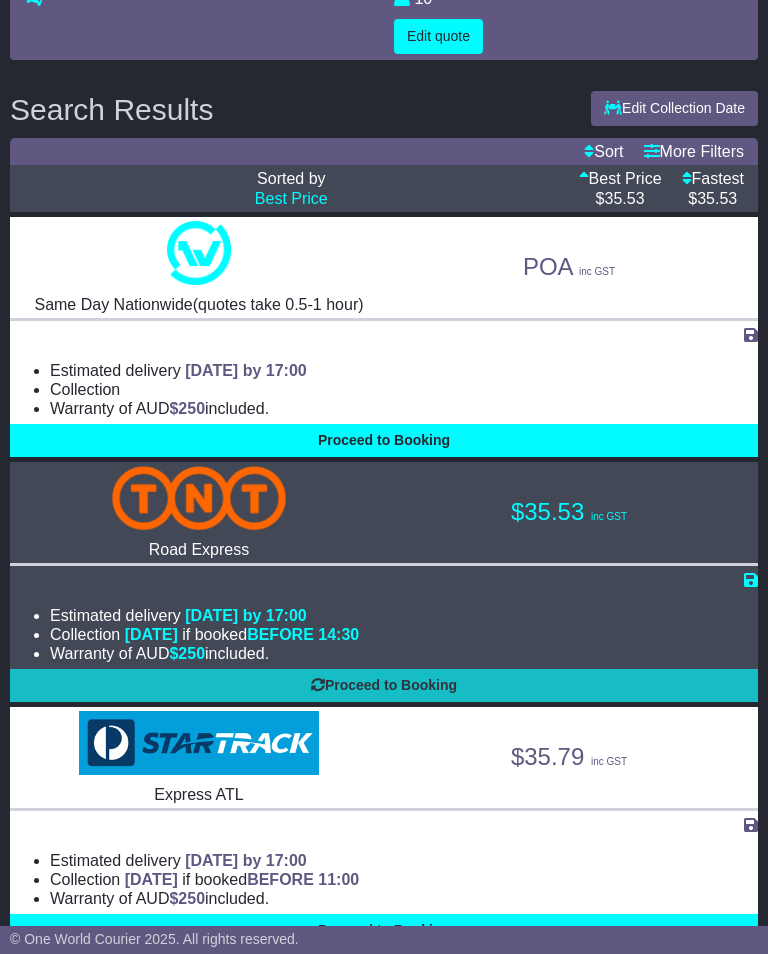 select on "*****" 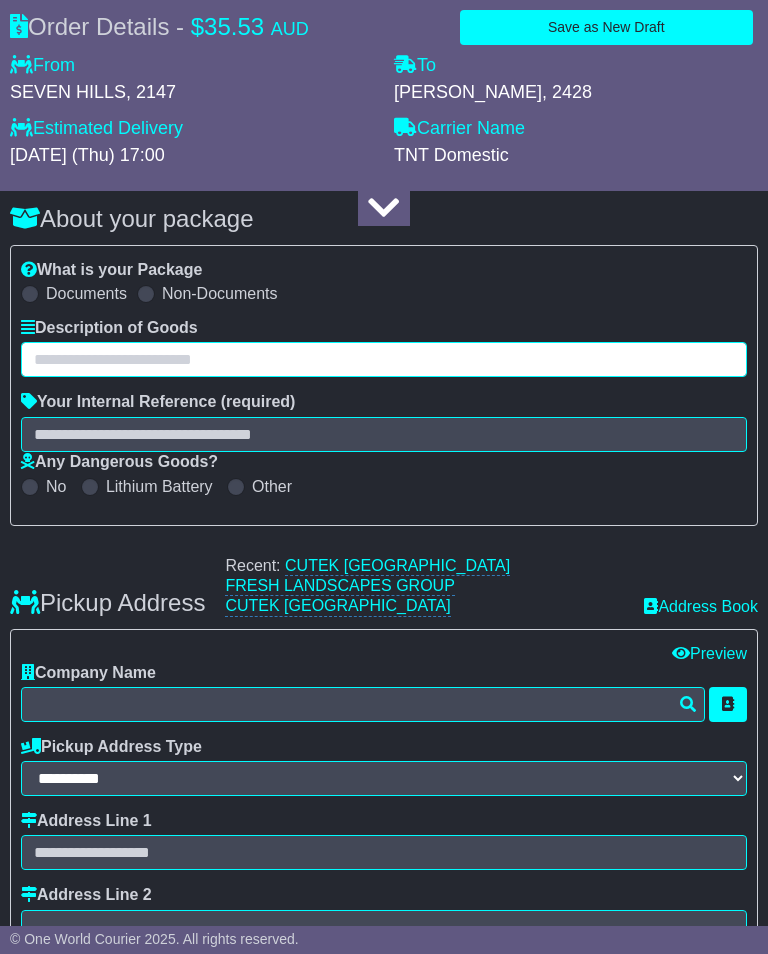 click at bounding box center (384, 359) 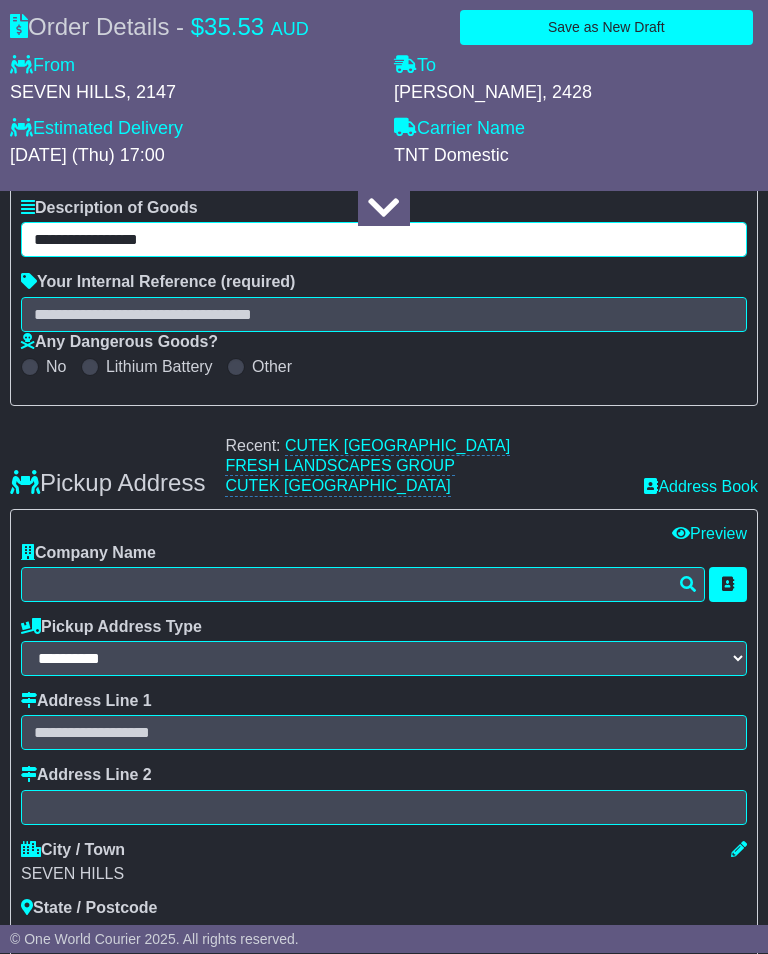 type on "**********" 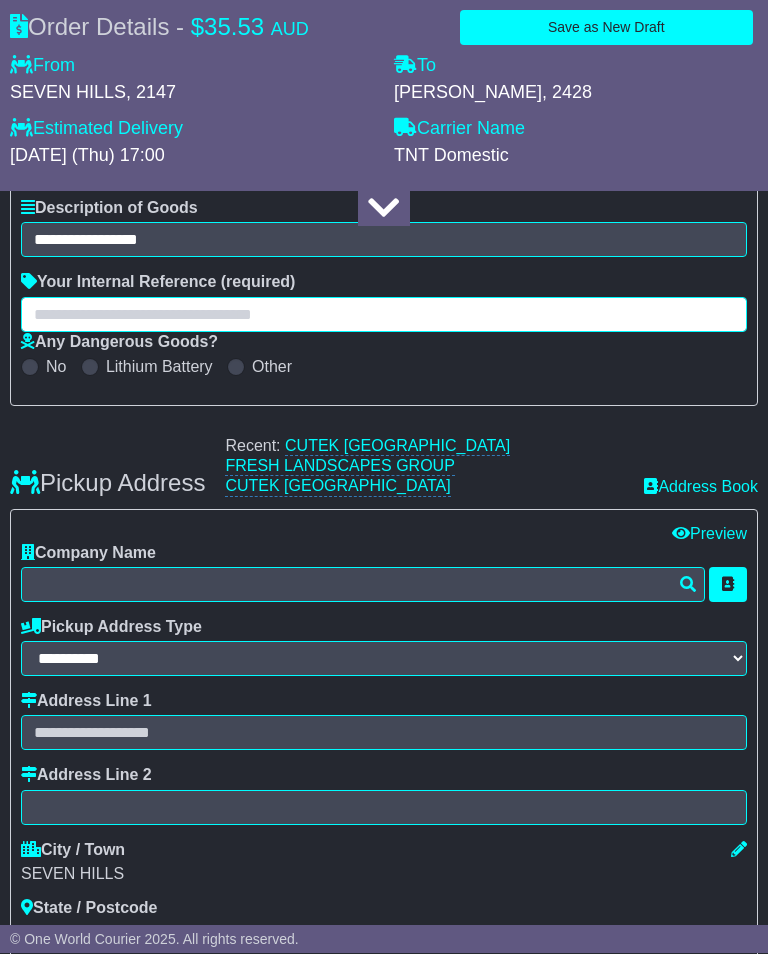 click at bounding box center (384, 315) 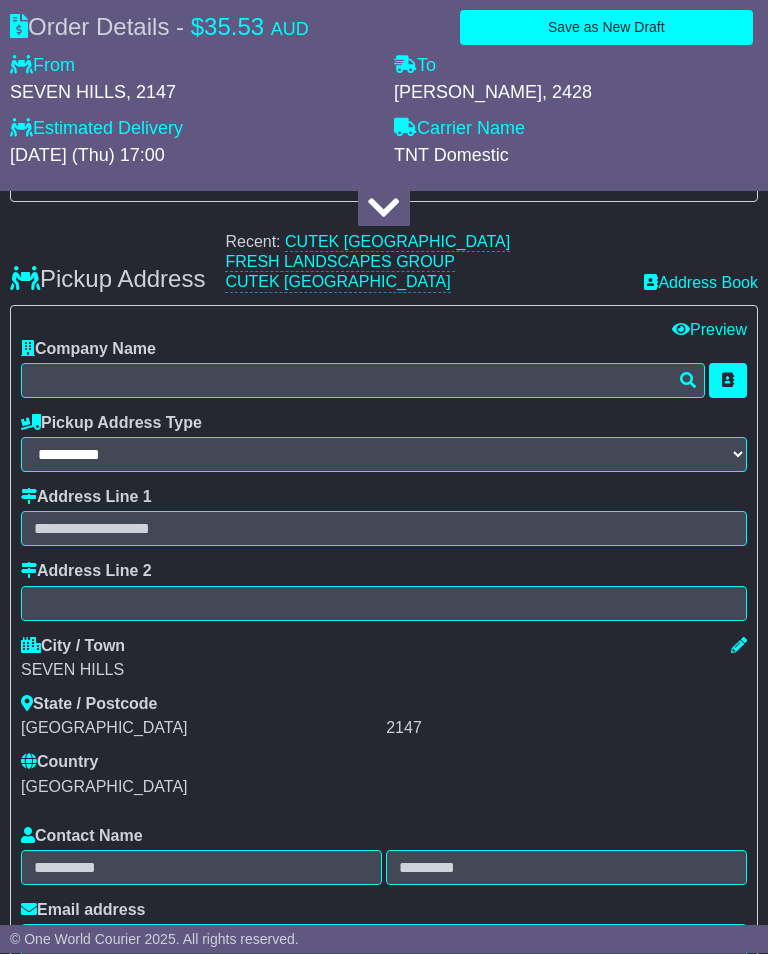 scroll, scrollTop: 546, scrollLeft: 0, axis: vertical 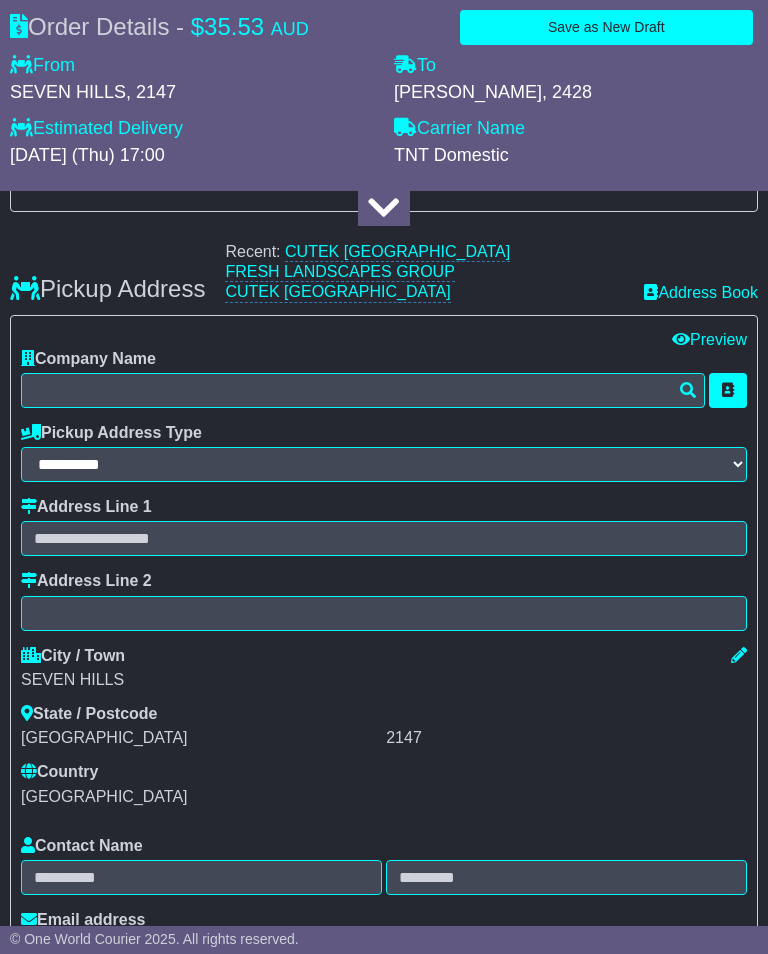 type on "*****" 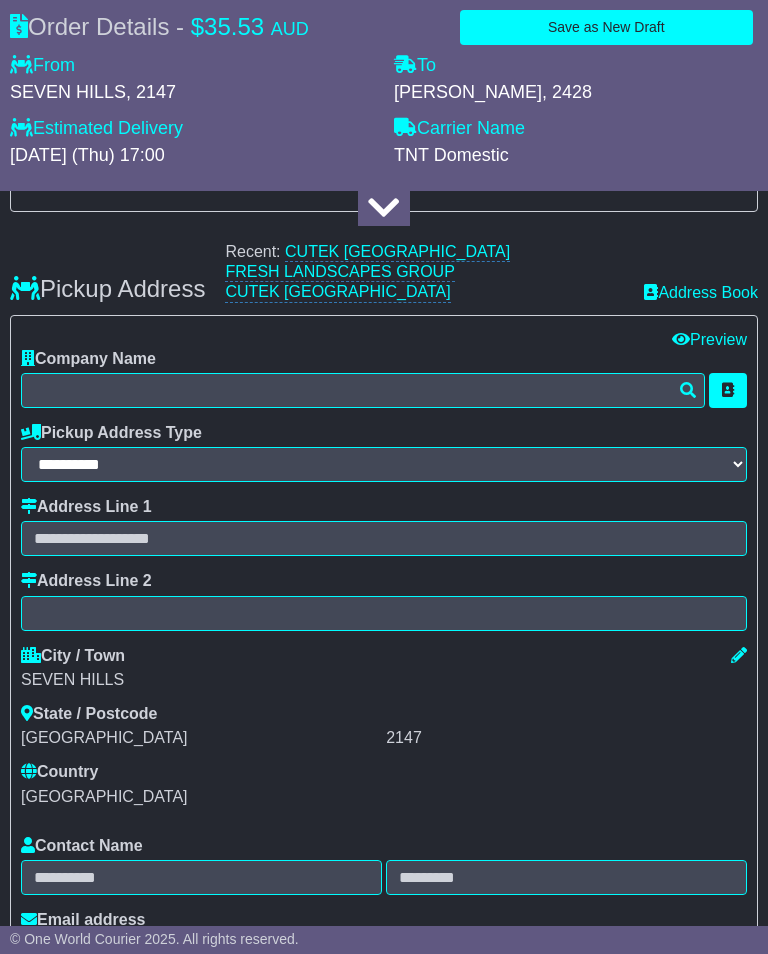 click on "Pickup Address
Recent:
CUTEK AUSTRALIA
FRESH LANDSCAPES GROUP
CUTEK AUSTRALIA
Address Book" at bounding box center (384, 272) 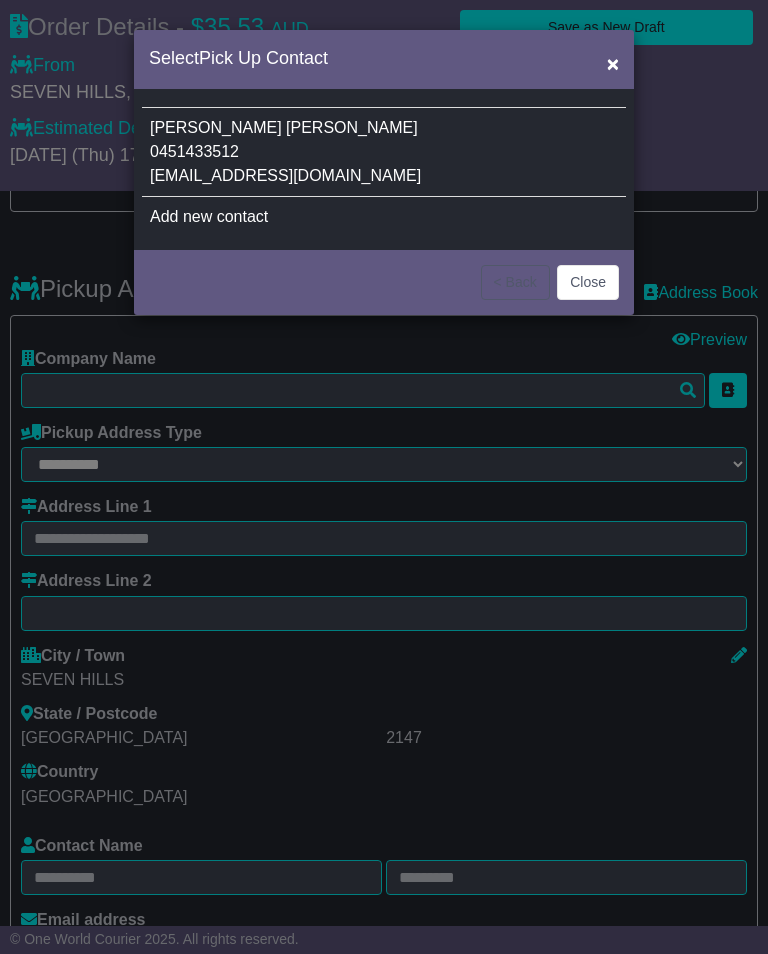 click on "Julio   Mendoza-Correa
0451433512
nswdispatch@cutekaustralia.com.au" at bounding box center [384, 152] 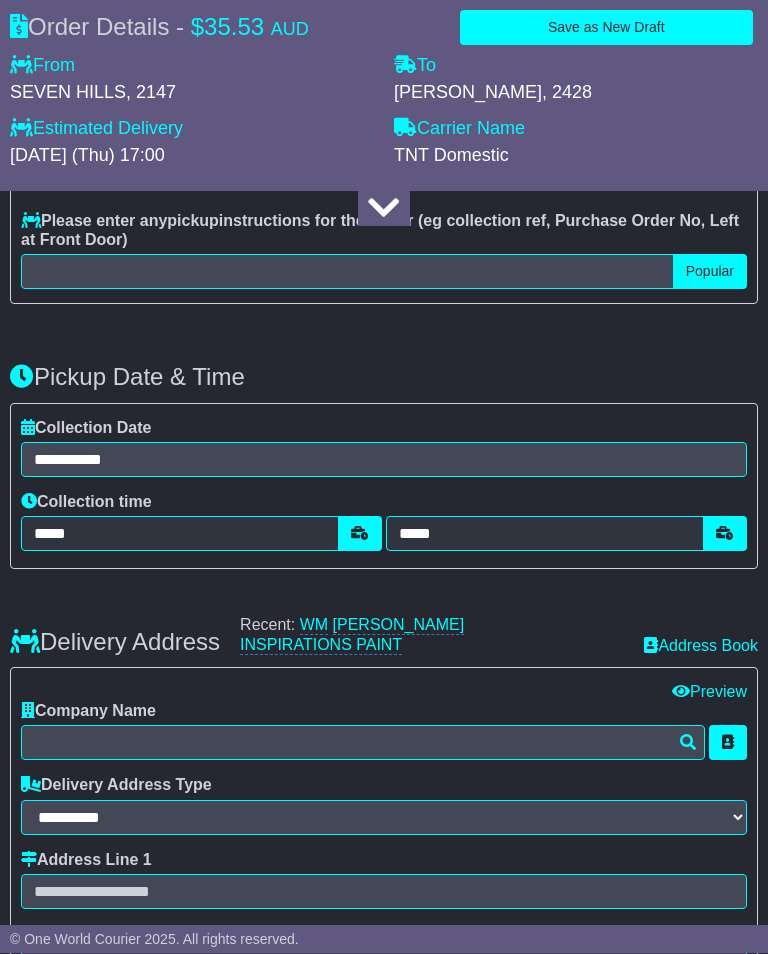 scroll, scrollTop: 1566, scrollLeft: 0, axis: vertical 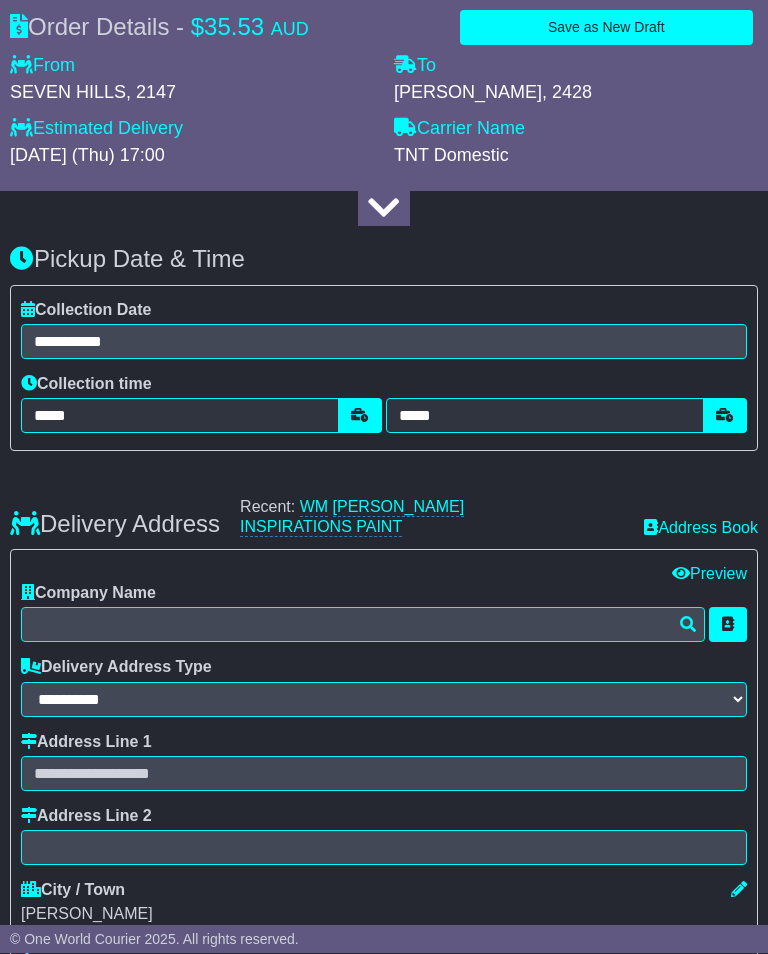 click on "INSPIRATIONS PAINT" at bounding box center [321, 528] 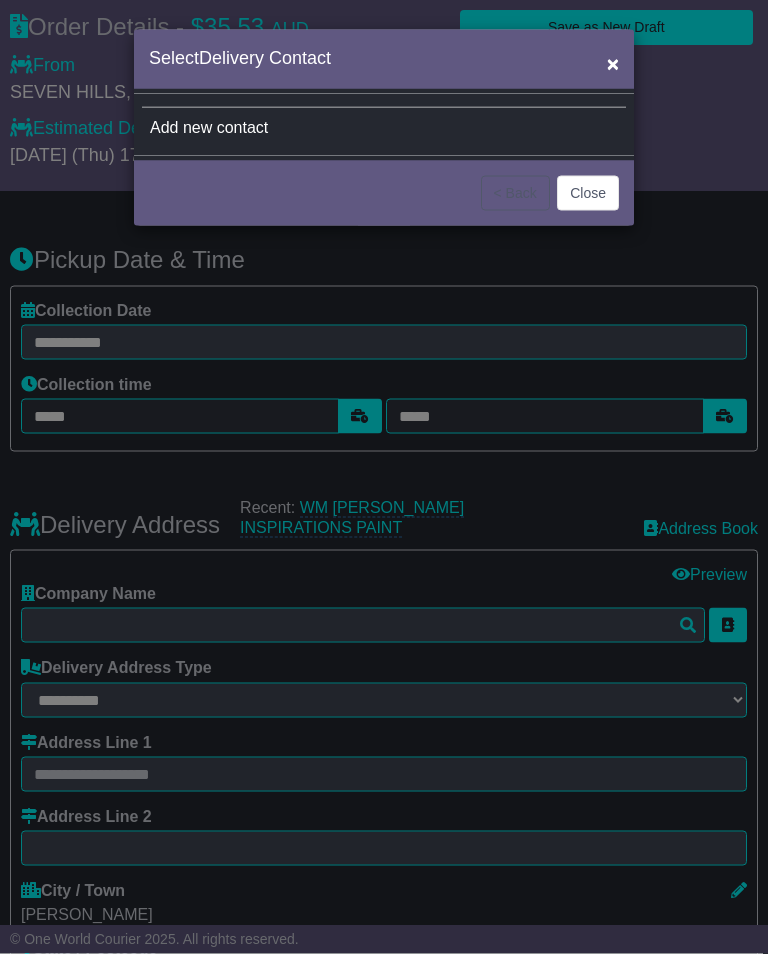 scroll, scrollTop: 1567, scrollLeft: 0, axis: vertical 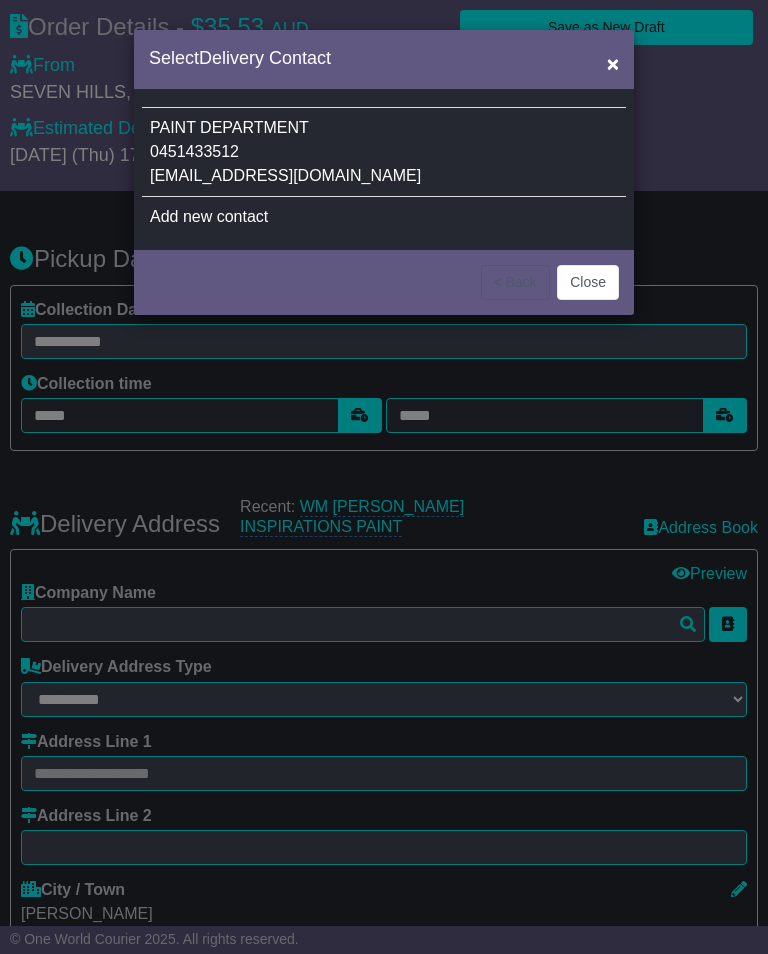 click on "PAINT   DEPARTMENT
0451433512
nswdispatch@cutekaustralia.com.au" at bounding box center [384, 152] 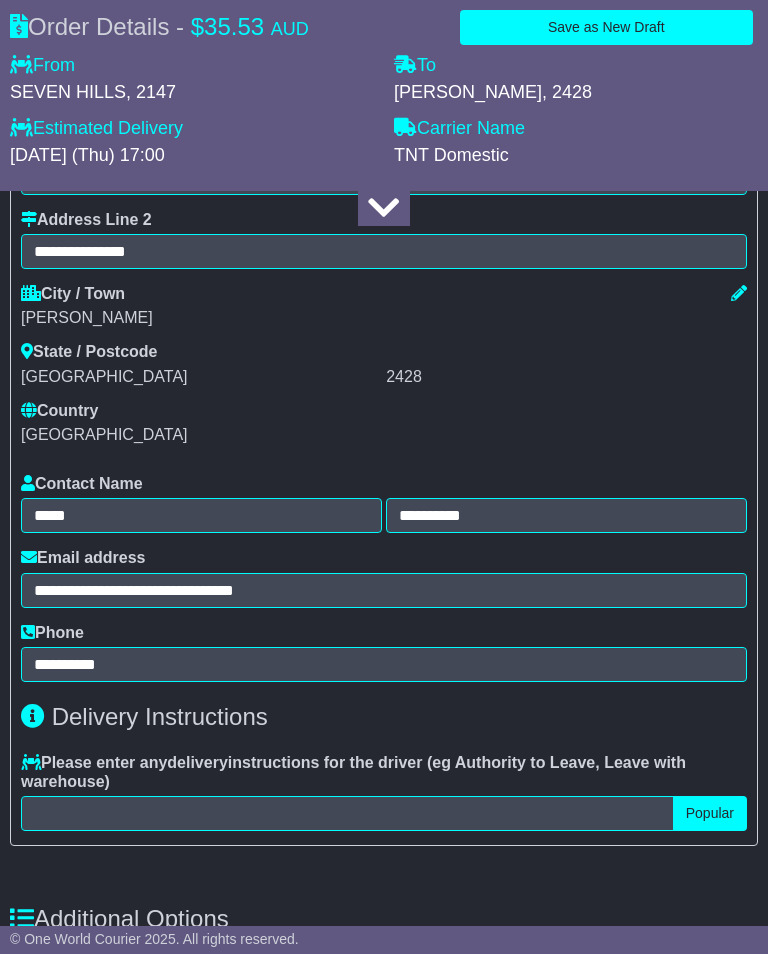 scroll, scrollTop: 2161, scrollLeft: 0, axis: vertical 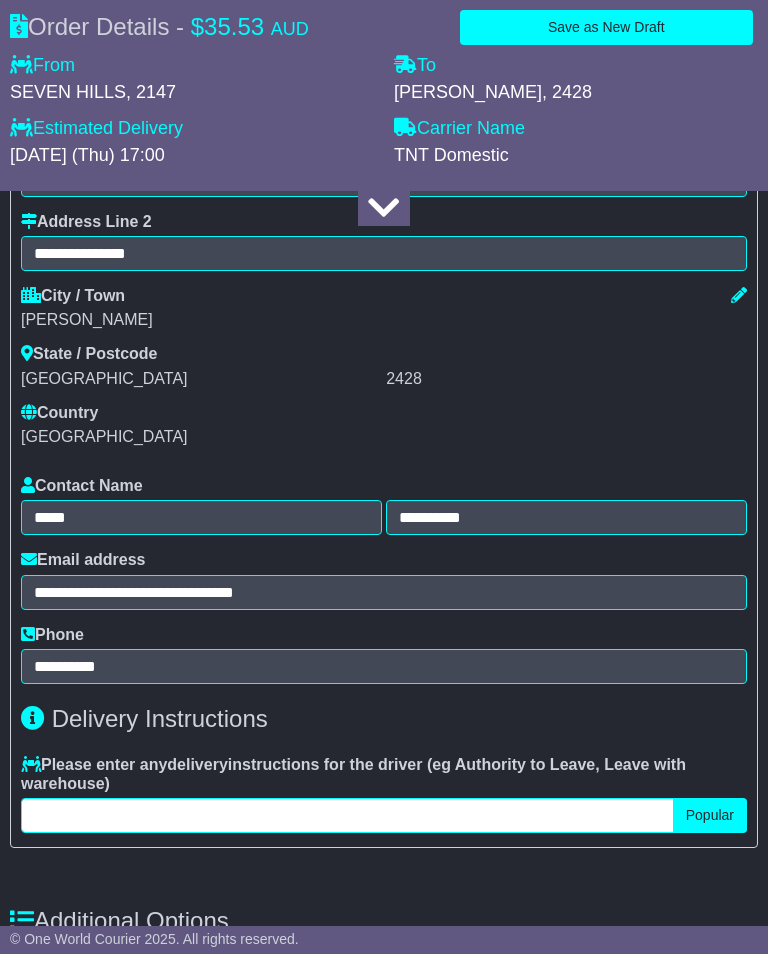 click at bounding box center [347, 815] 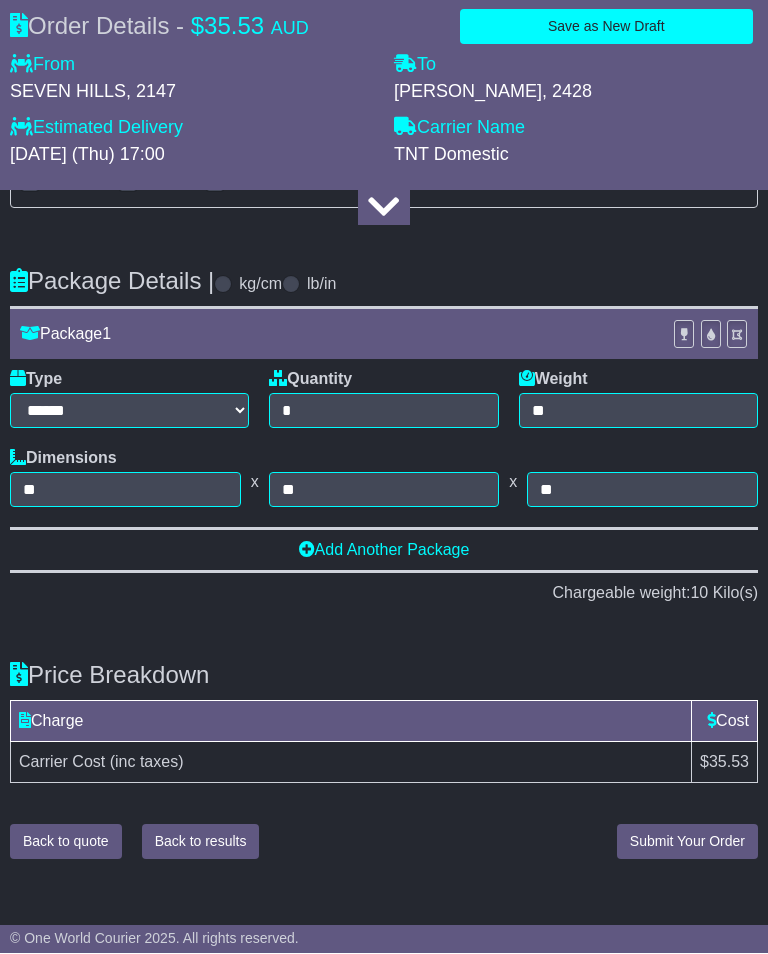 type on "**********" 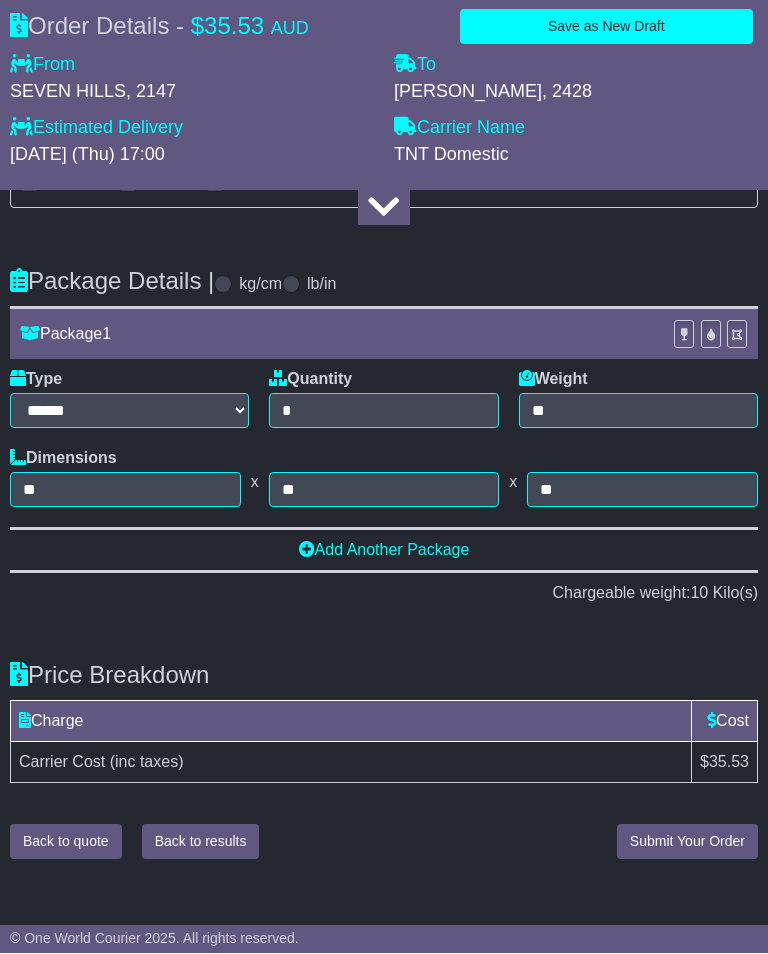 click on "Submit Your Order" at bounding box center [687, 842] 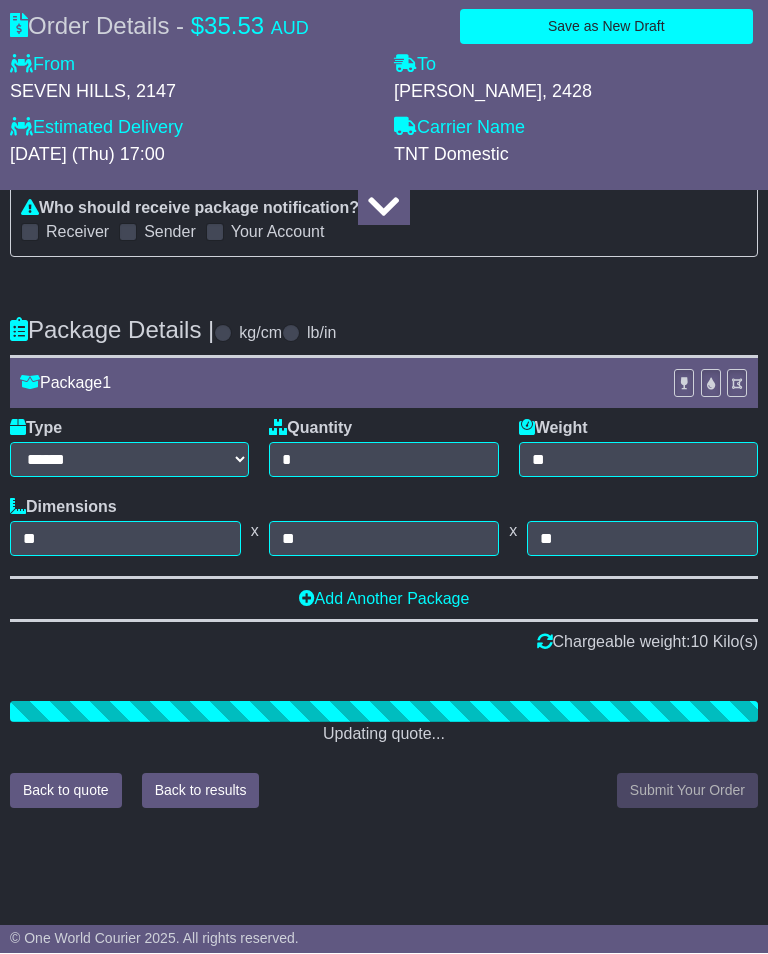 scroll, scrollTop: 3134, scrollLeft: 0, axis: vertical 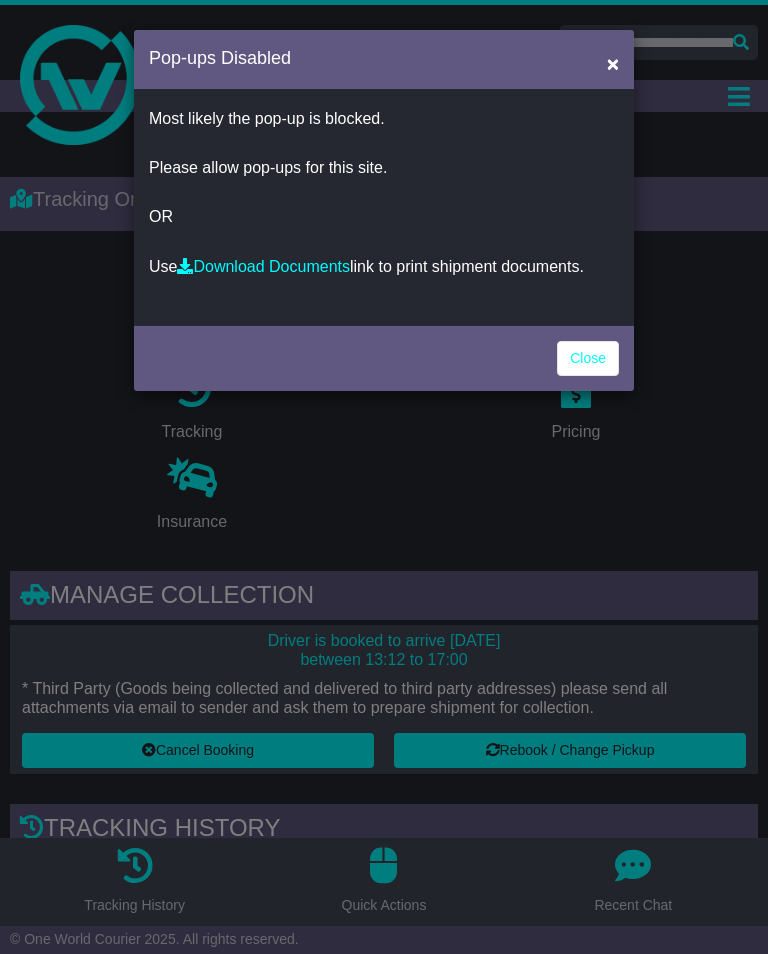click on "Most likely the pop-up is blocked.
Please allow pop-ups for this site.
OR
Use   Download Documents  link to print shipment documents." at bounding box center (384, 207) 